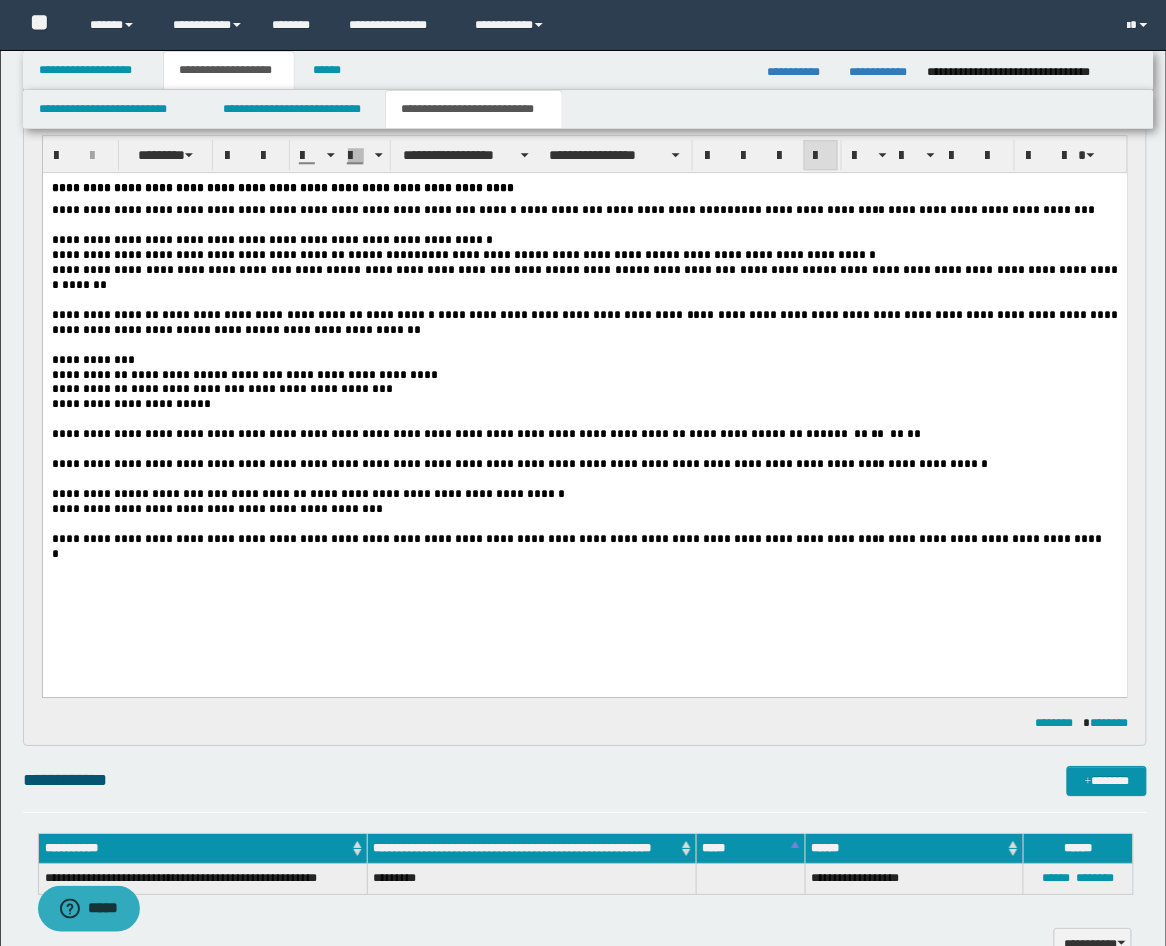 scroll, scrollTop: 0, scrollLeft: 0, axis: both 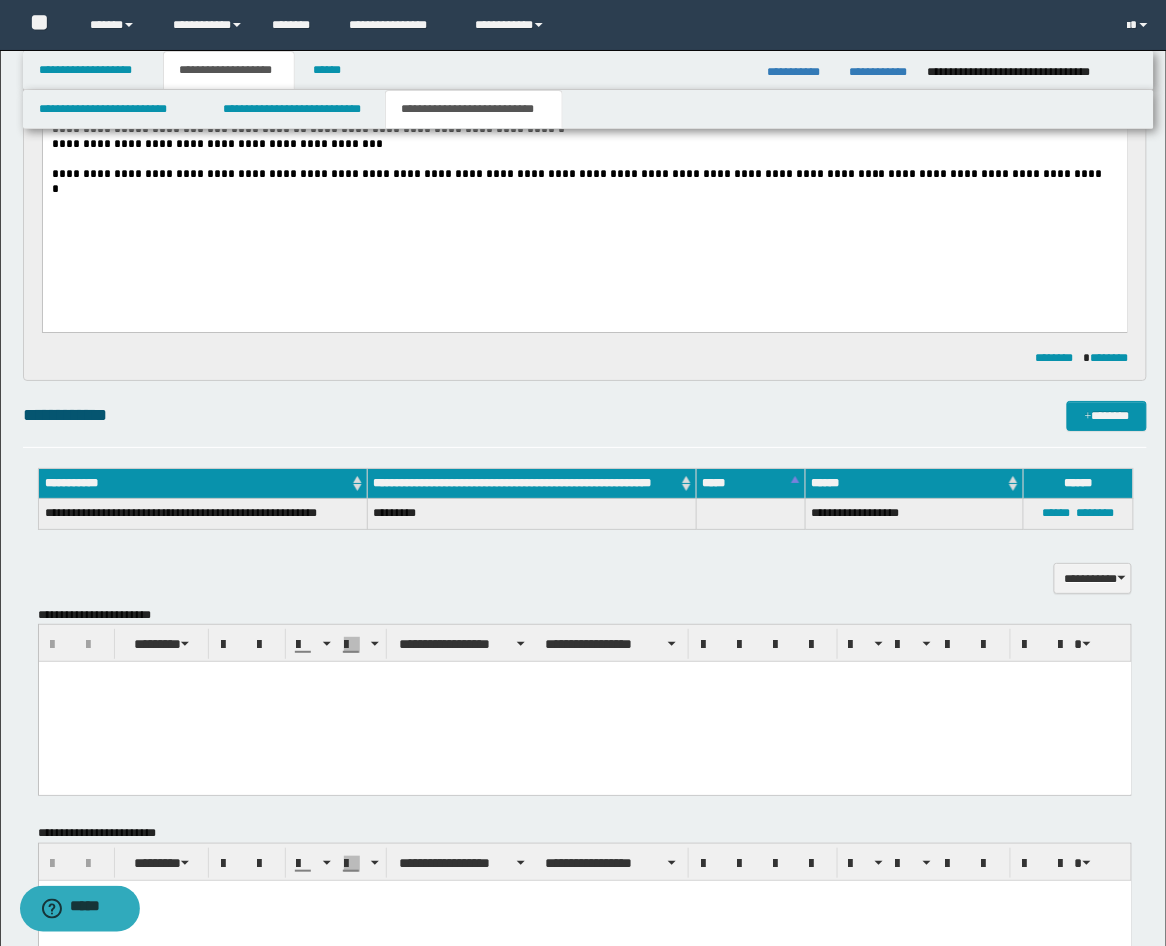 click at bounding box center [584, 677] 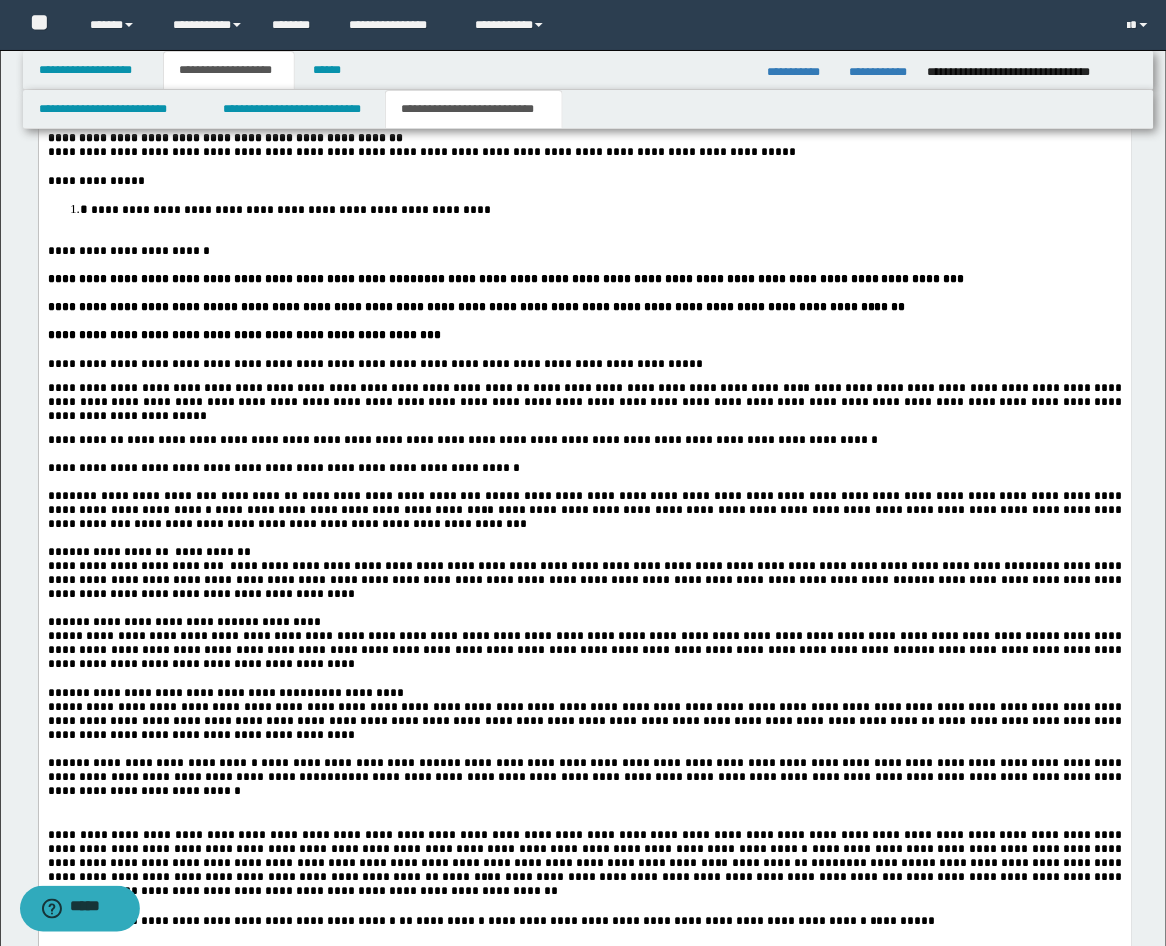 scroll, scrollTop: 2222, scrollLeft: 0, axis: vertical 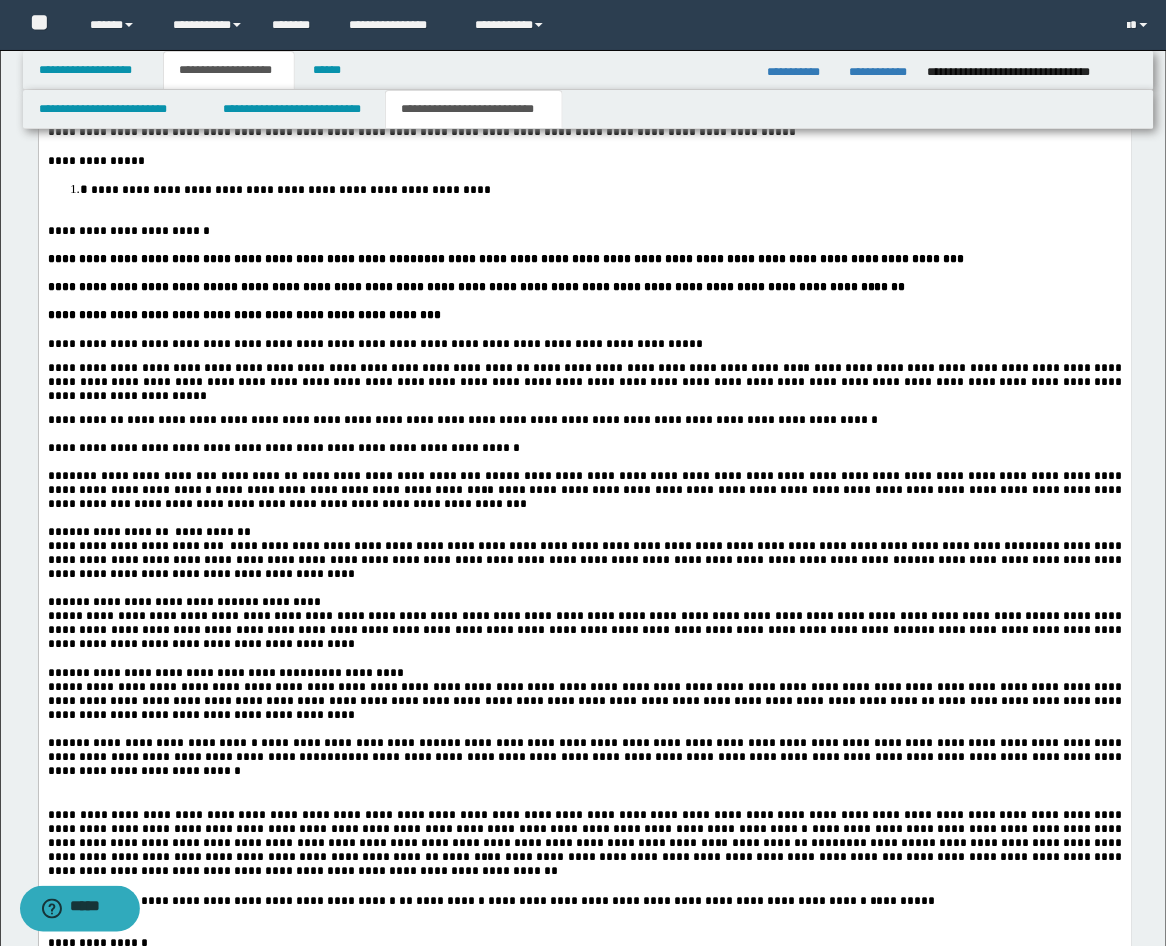 click at bounding box center [584, 218] 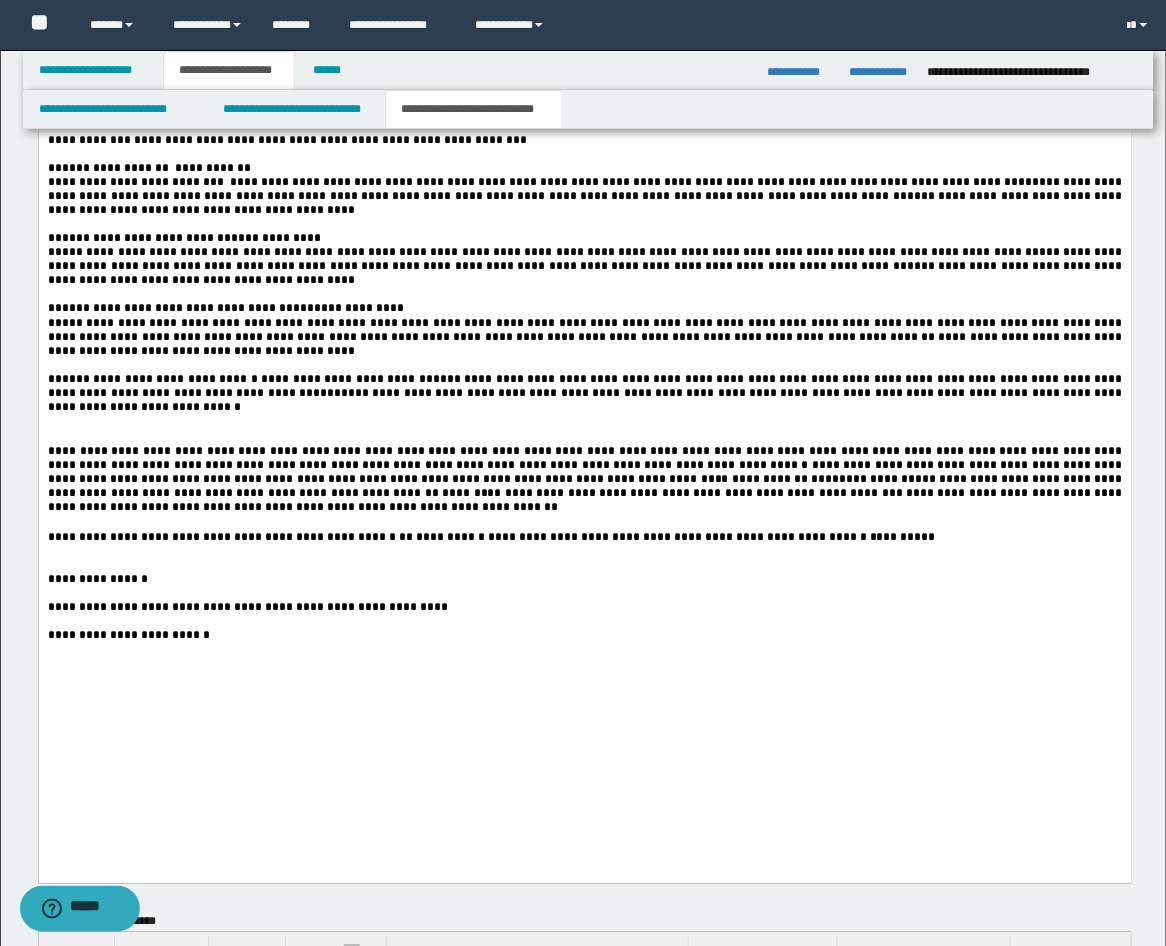 scroll, scrollTop: 2592, scrollLeft: 0, axis: vertical 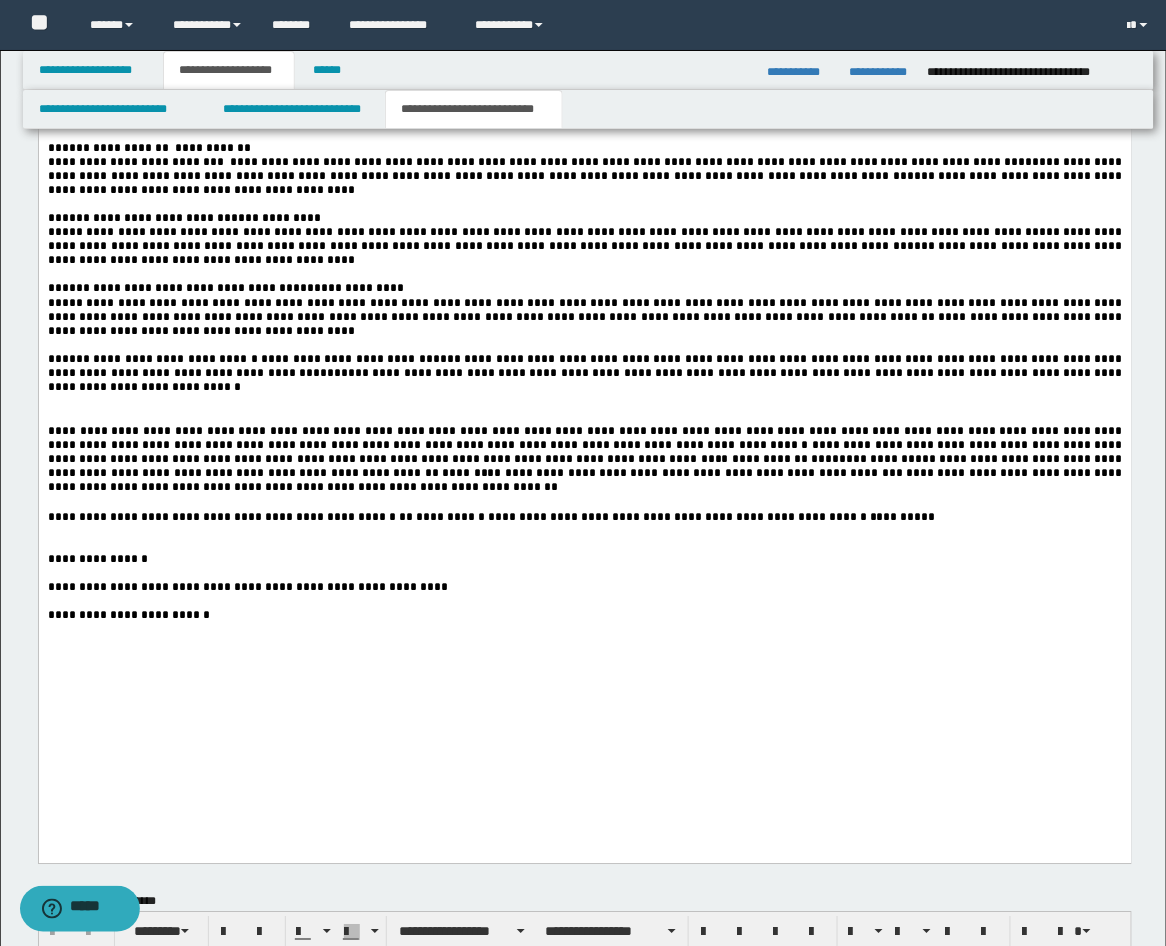click on "**********" at bounding box center (584, 461) 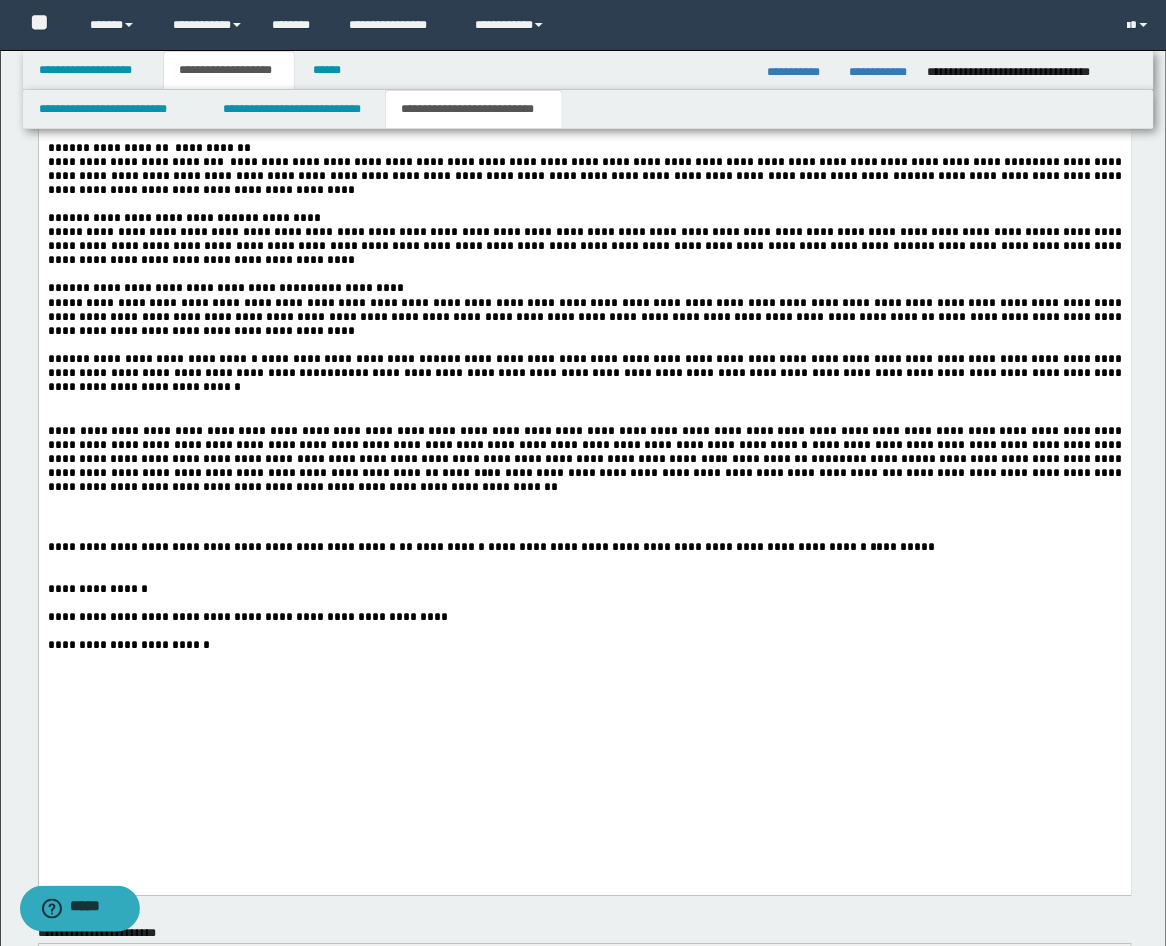 click at bounding box center [584, 605] 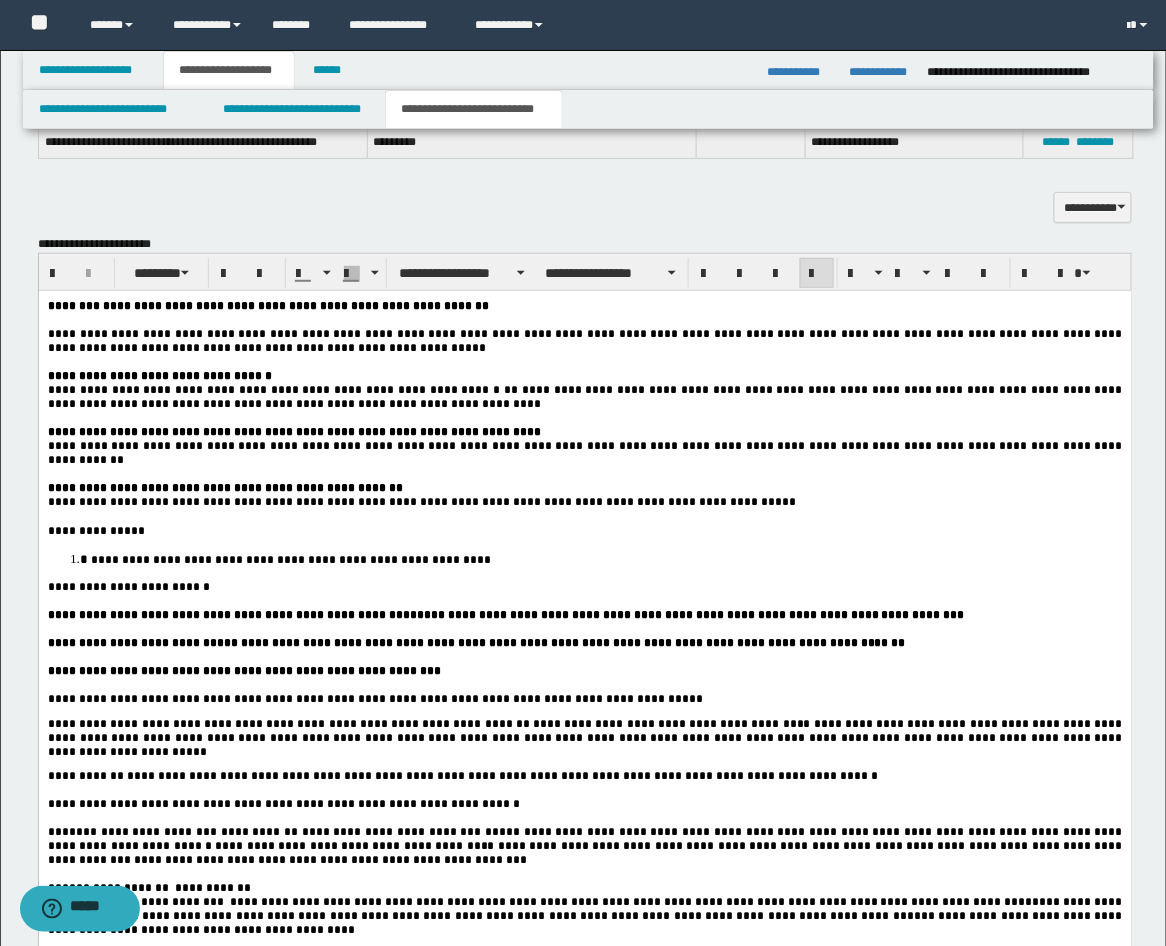 scroll, scrollTop: 1481, scrollLeft: 0, axis: vertical 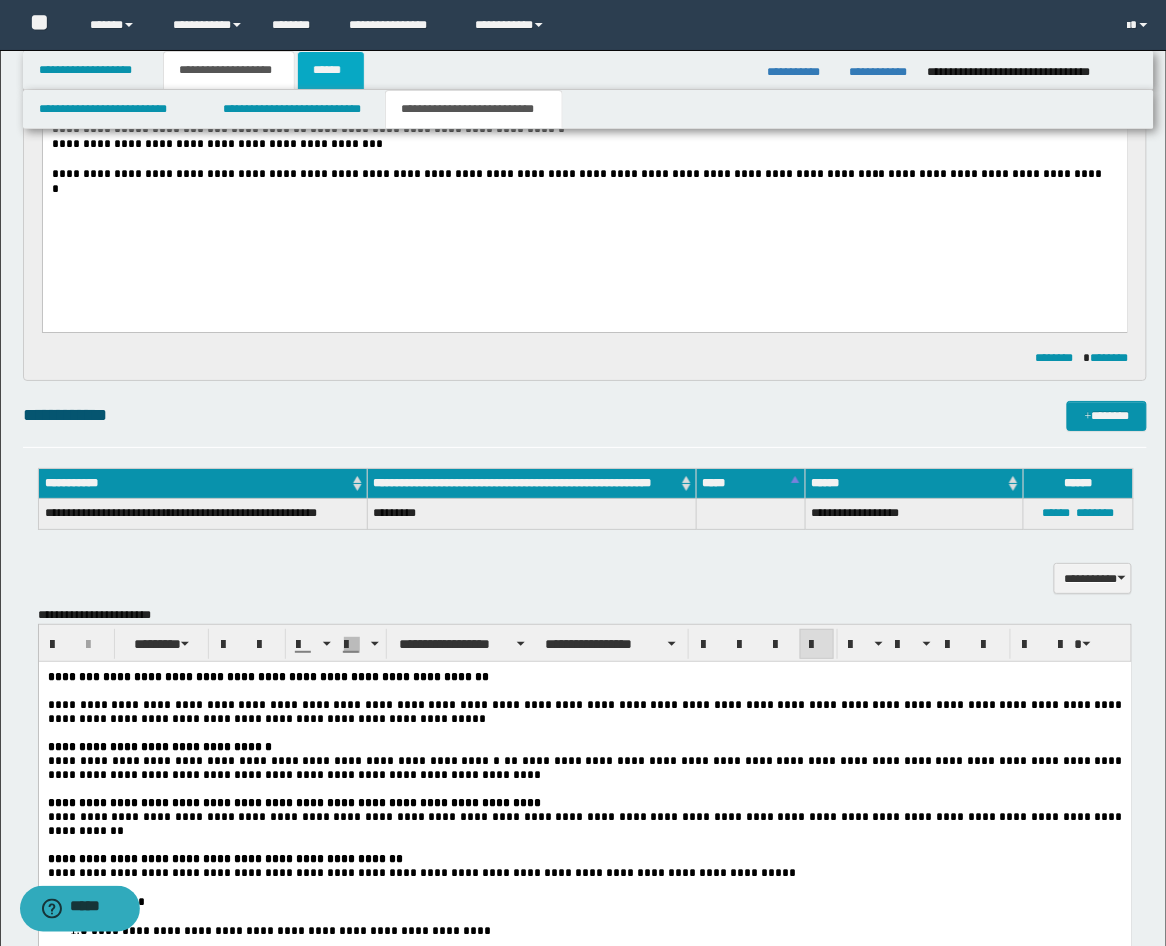 click on "******" at bounding box center (331, 70) 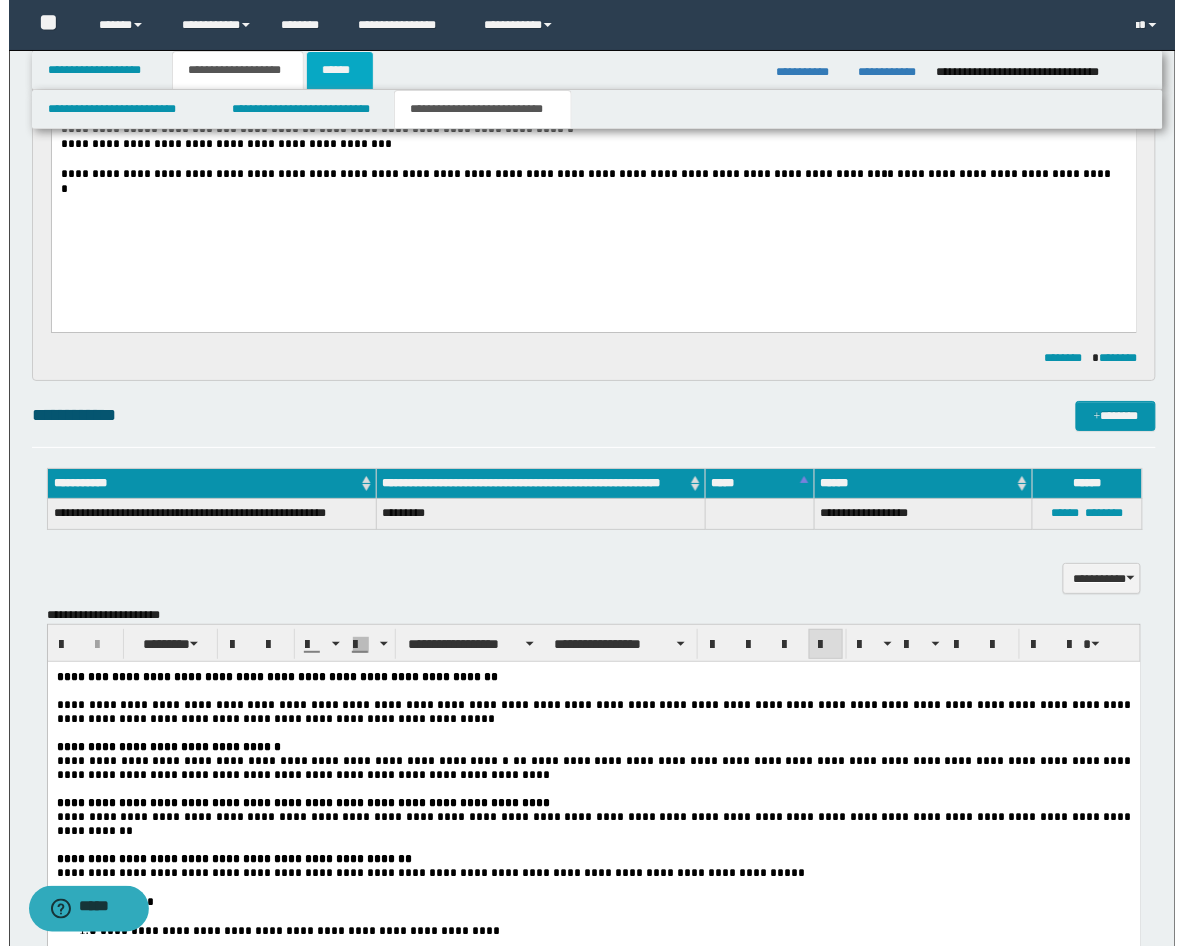 scroll, scrollTop: 0, scrollLeft: 0, axis: both 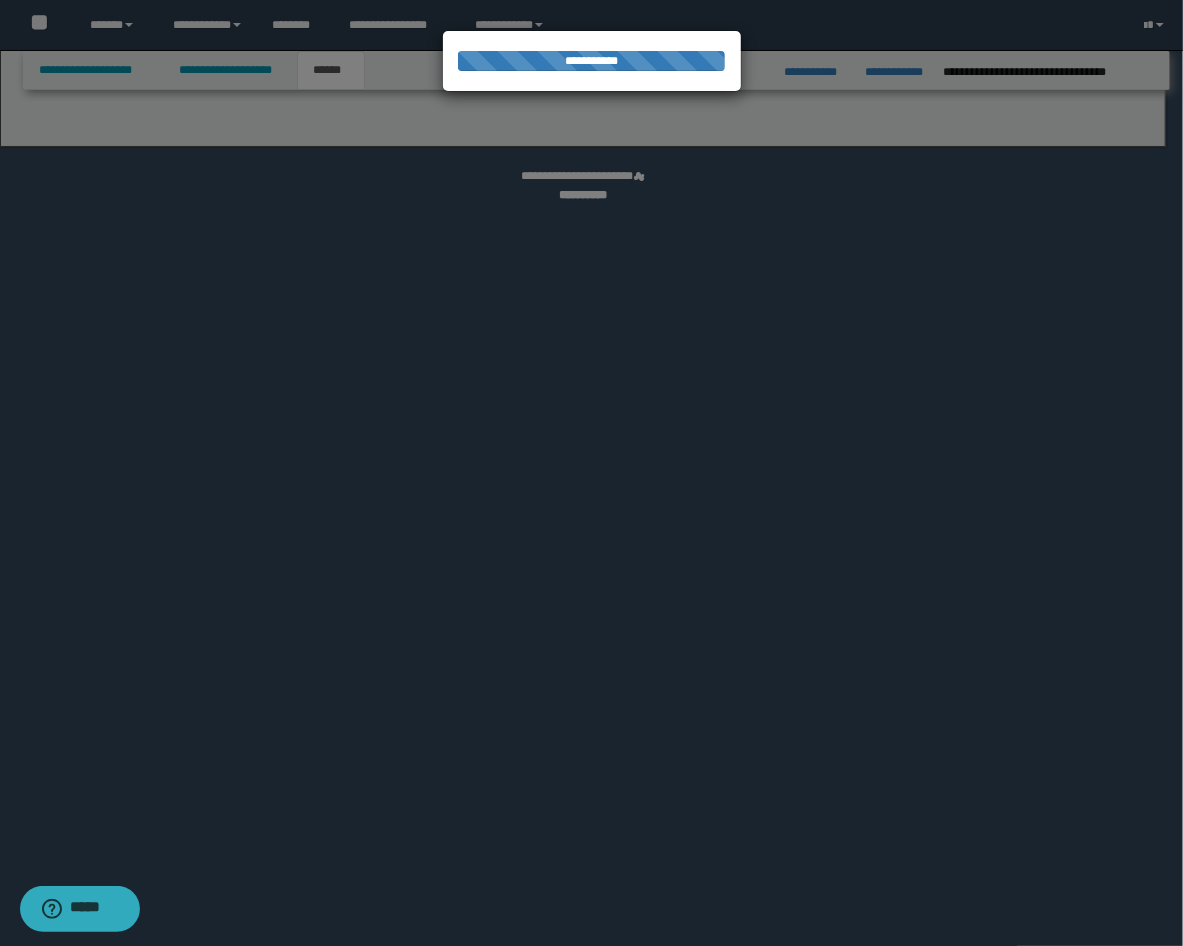 select on "*" 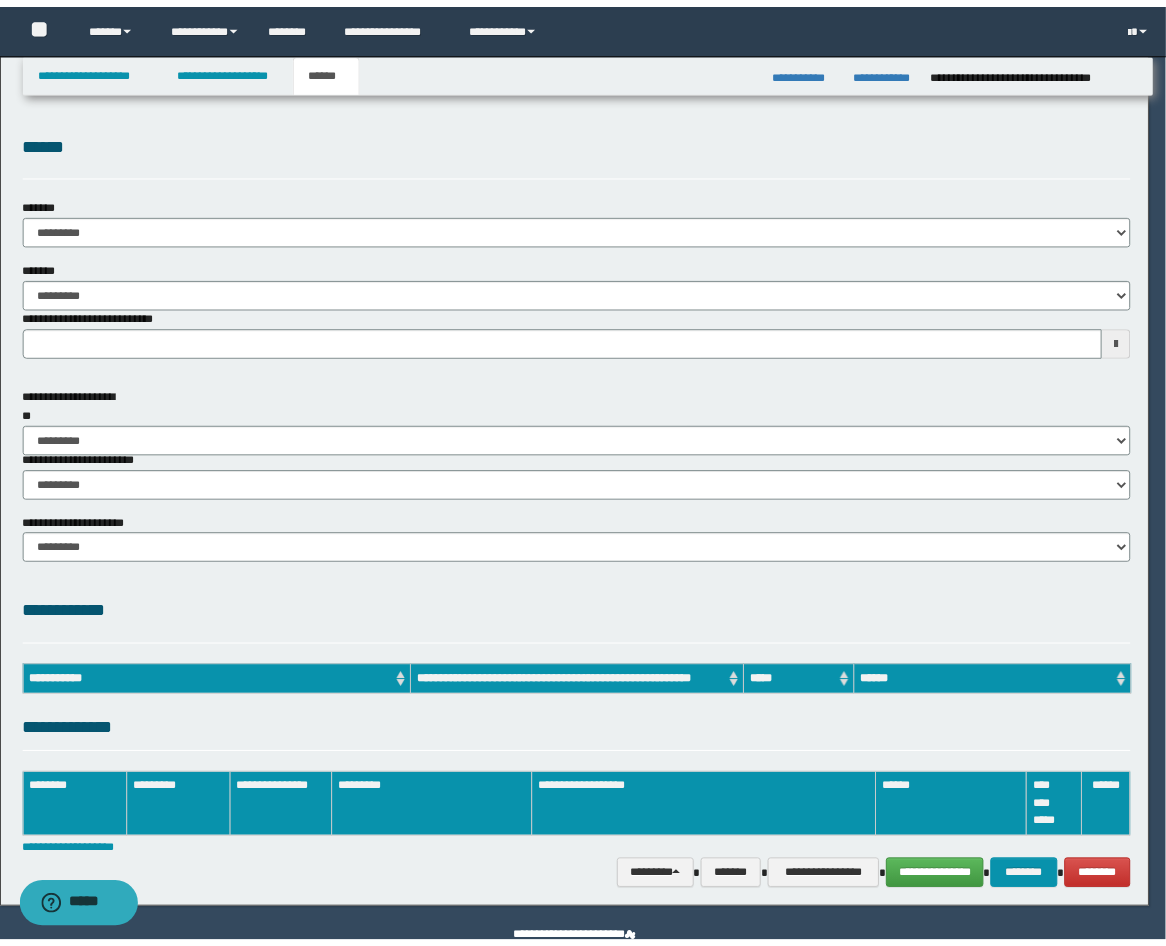 scroll, scrollTop: 0, scrollLeft: 0, axis: both 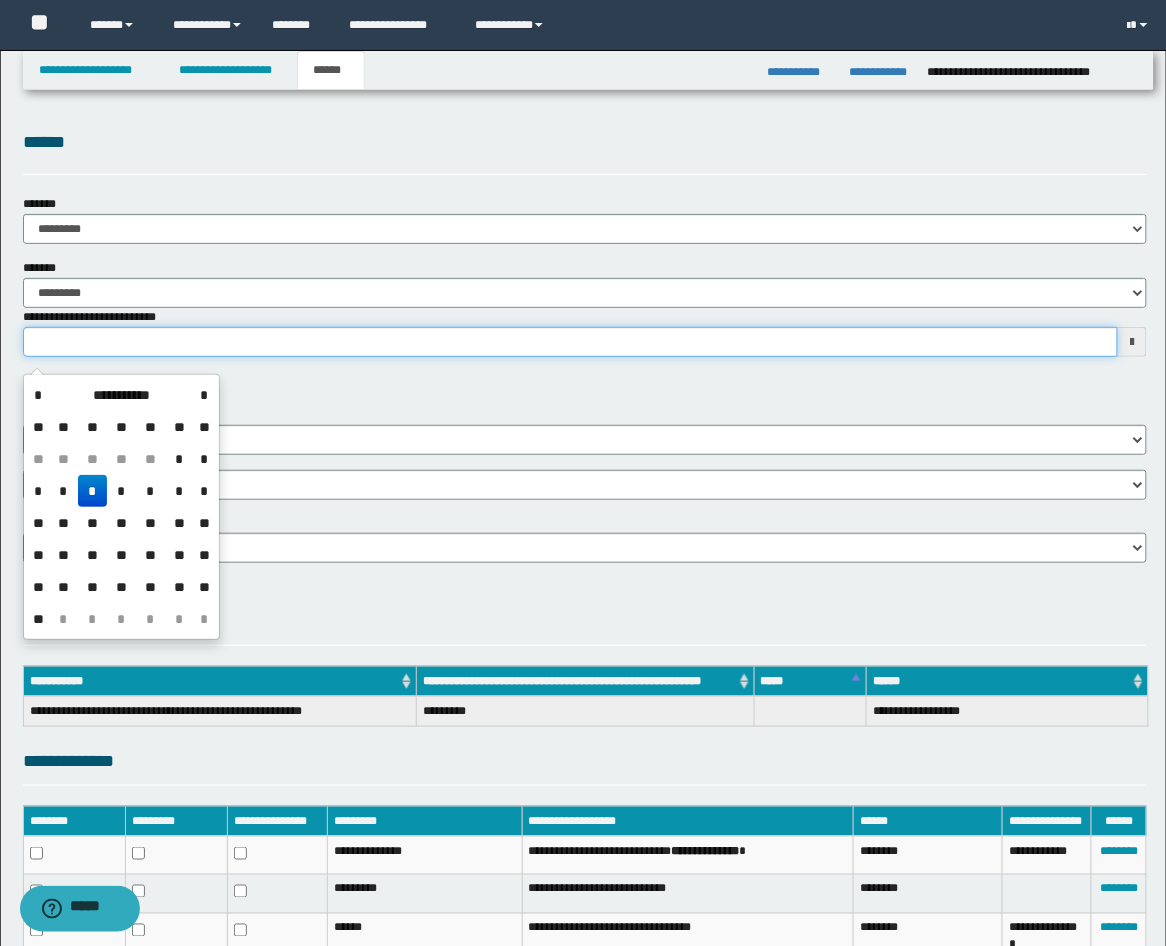 click on "**********" at bounding box center (571, 342) 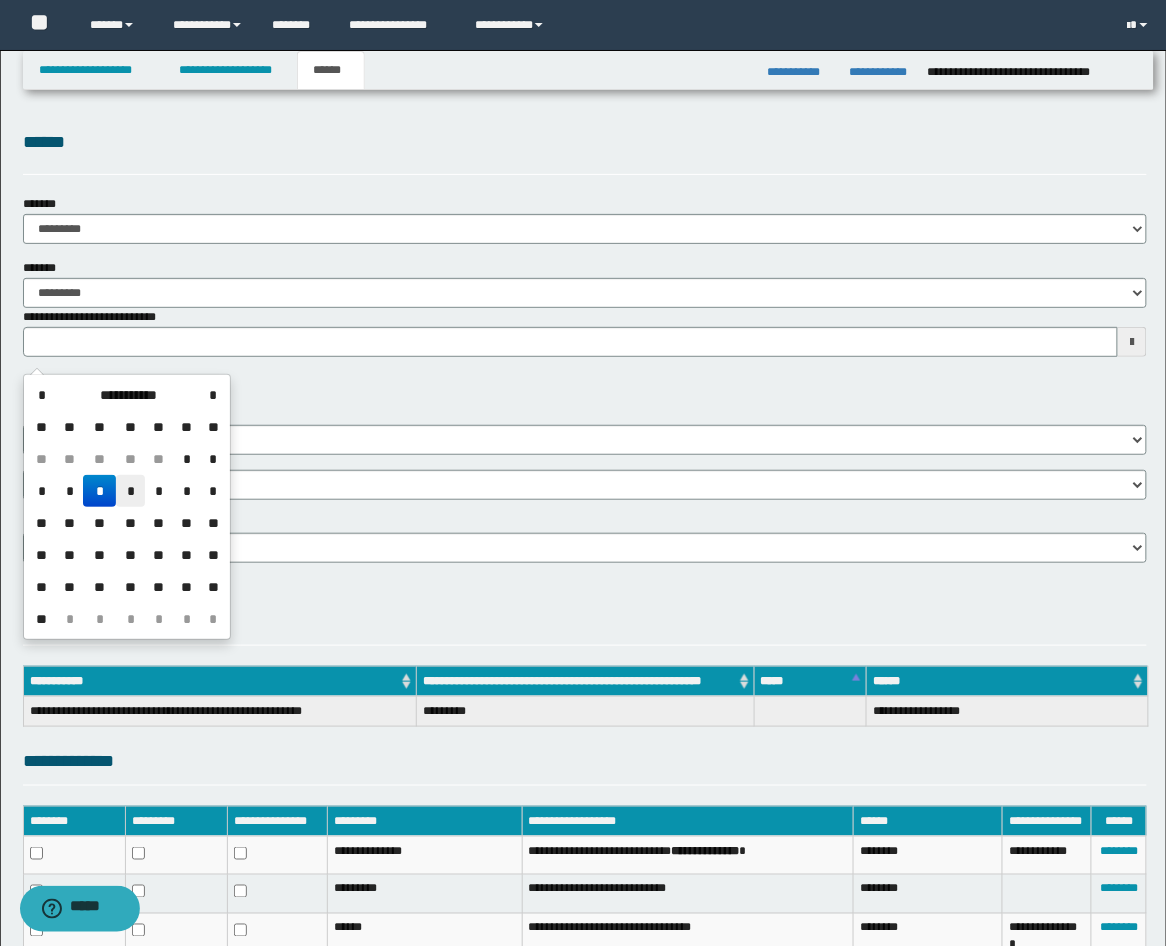 click on "*" at bounding box center (130, 491) 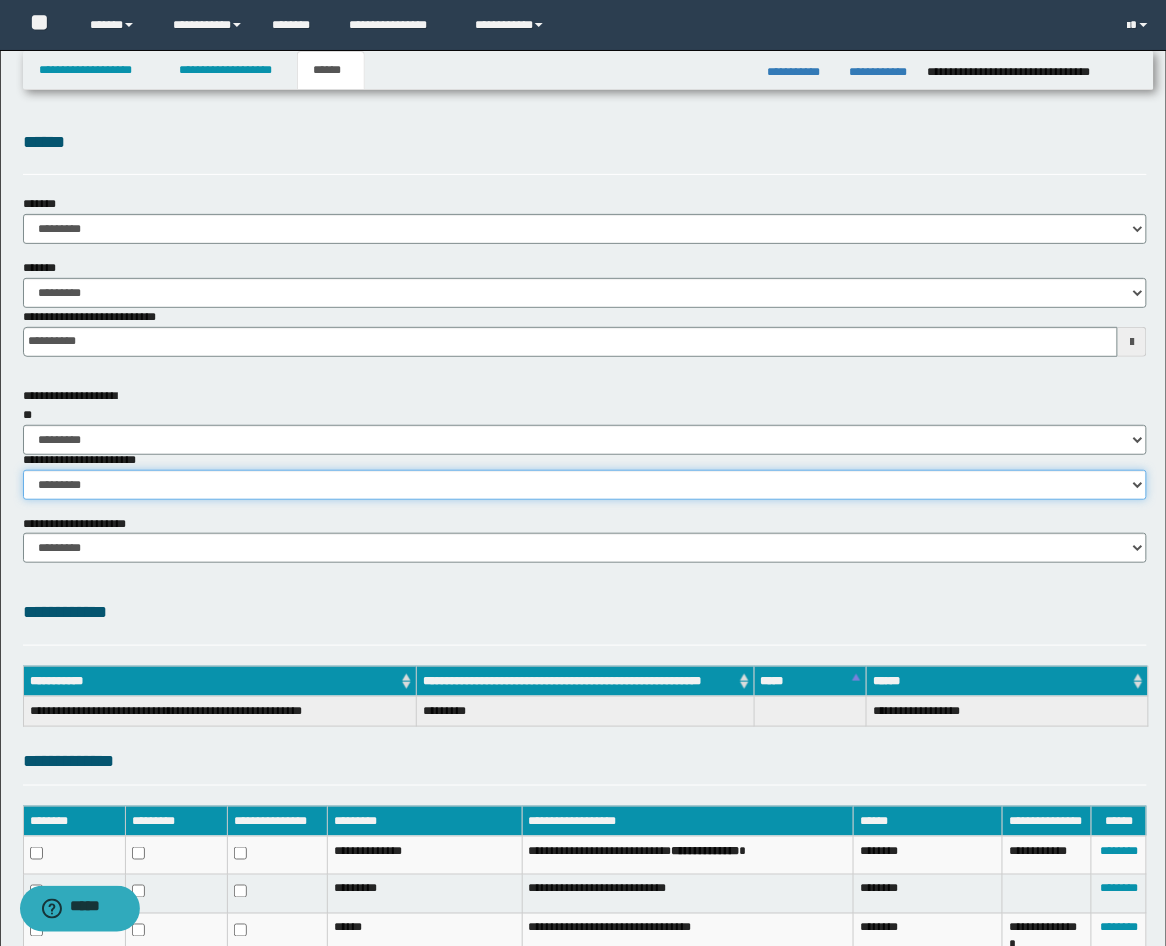 click on "*********
*********
*********" at bounding box center [585, 485] 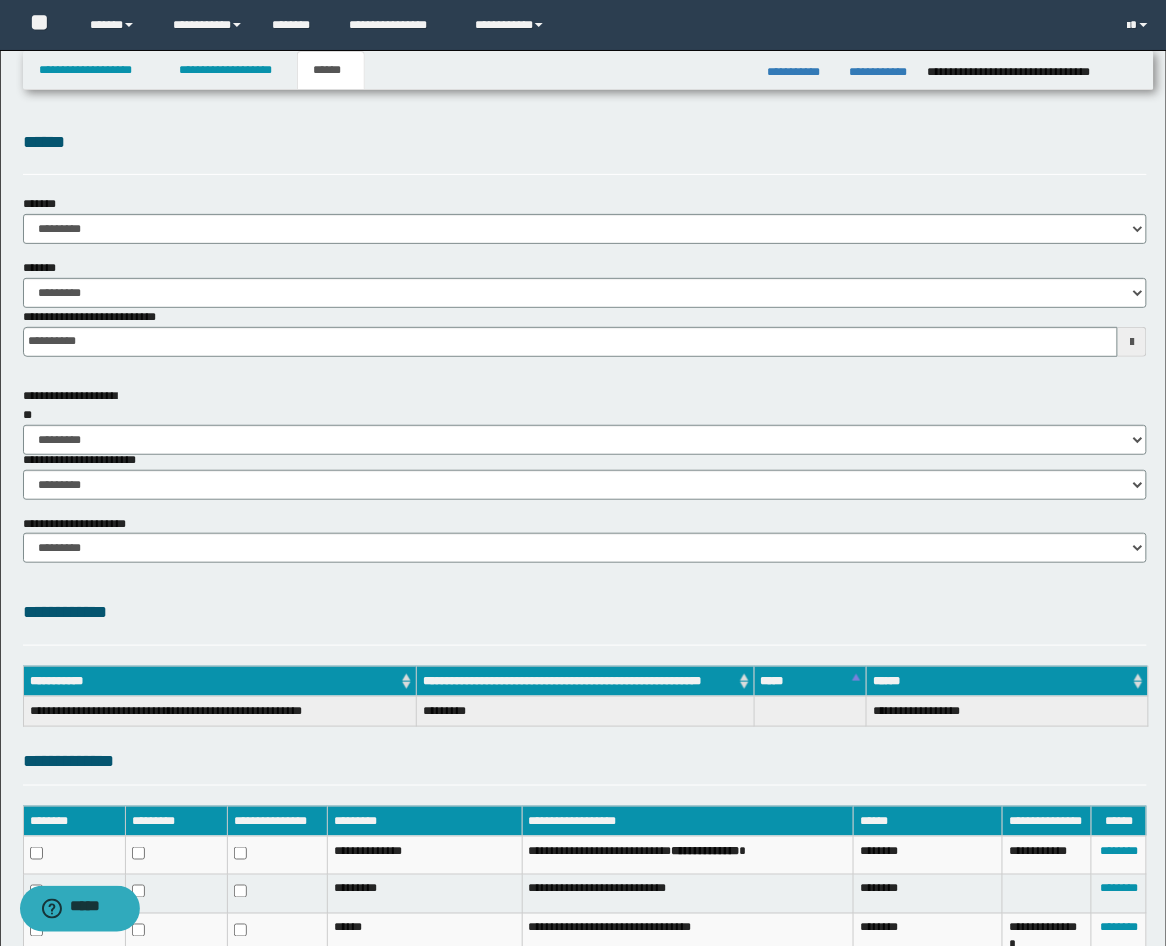click on "**********" at bounding box center (585, 600) 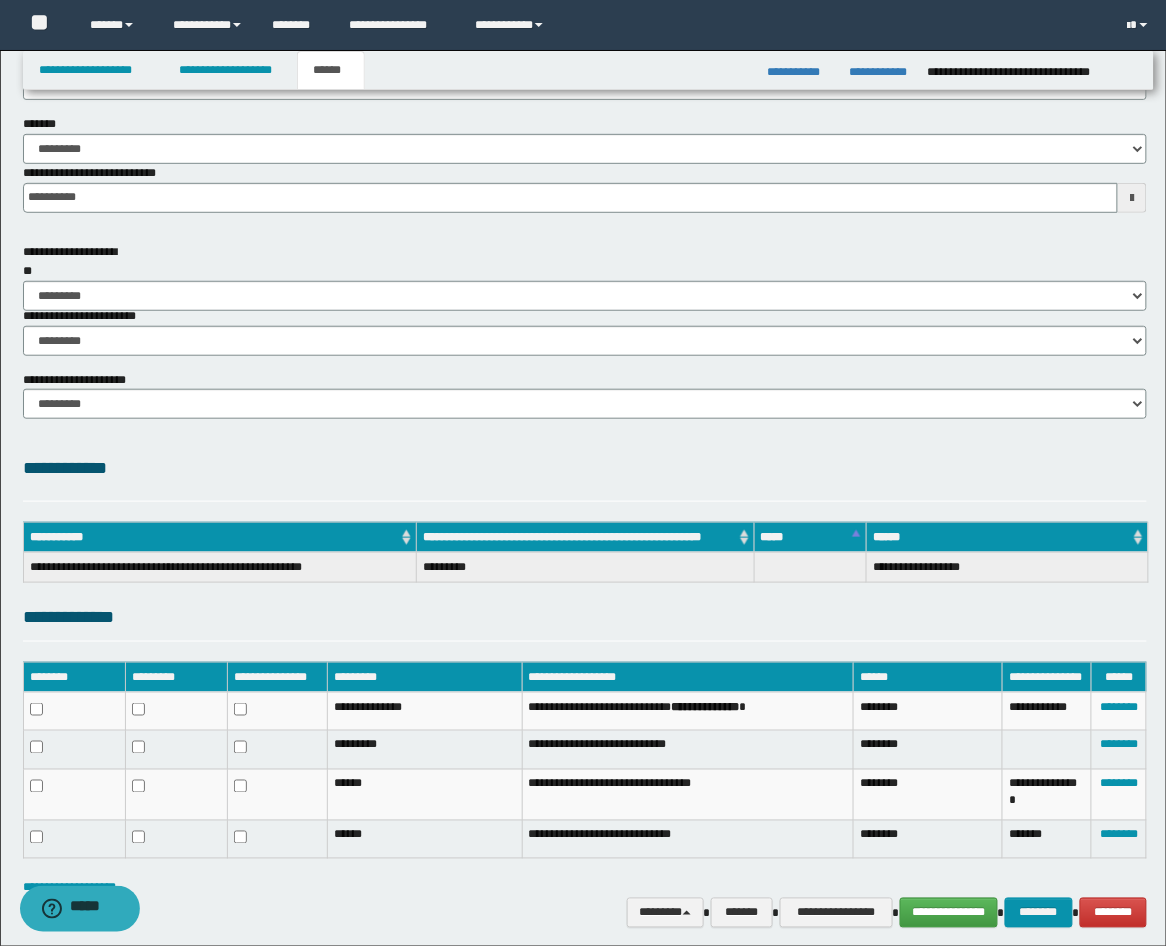 scroll, scrollTop: 222, scrollLeft: 0, axis: vertical 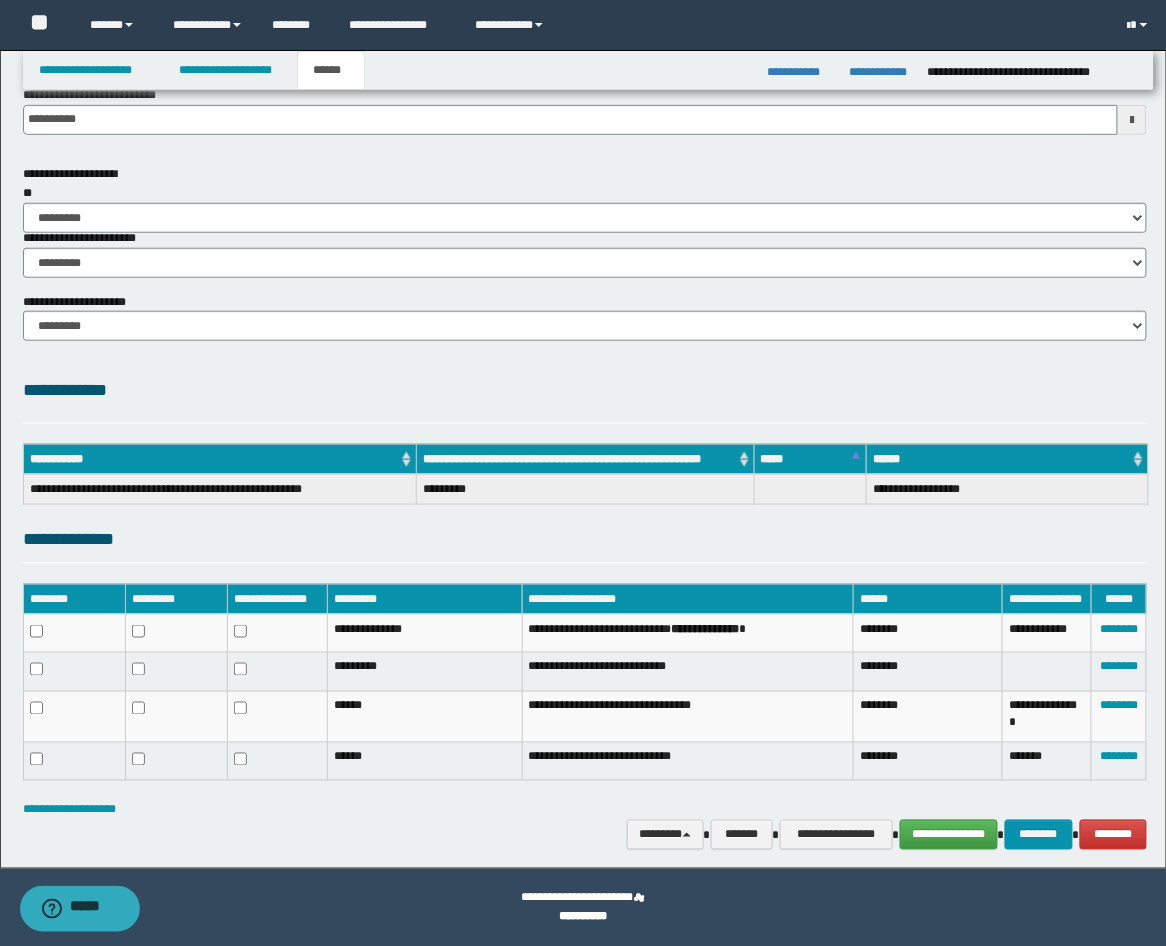 click on "**********" at bounding box center (585, 810) 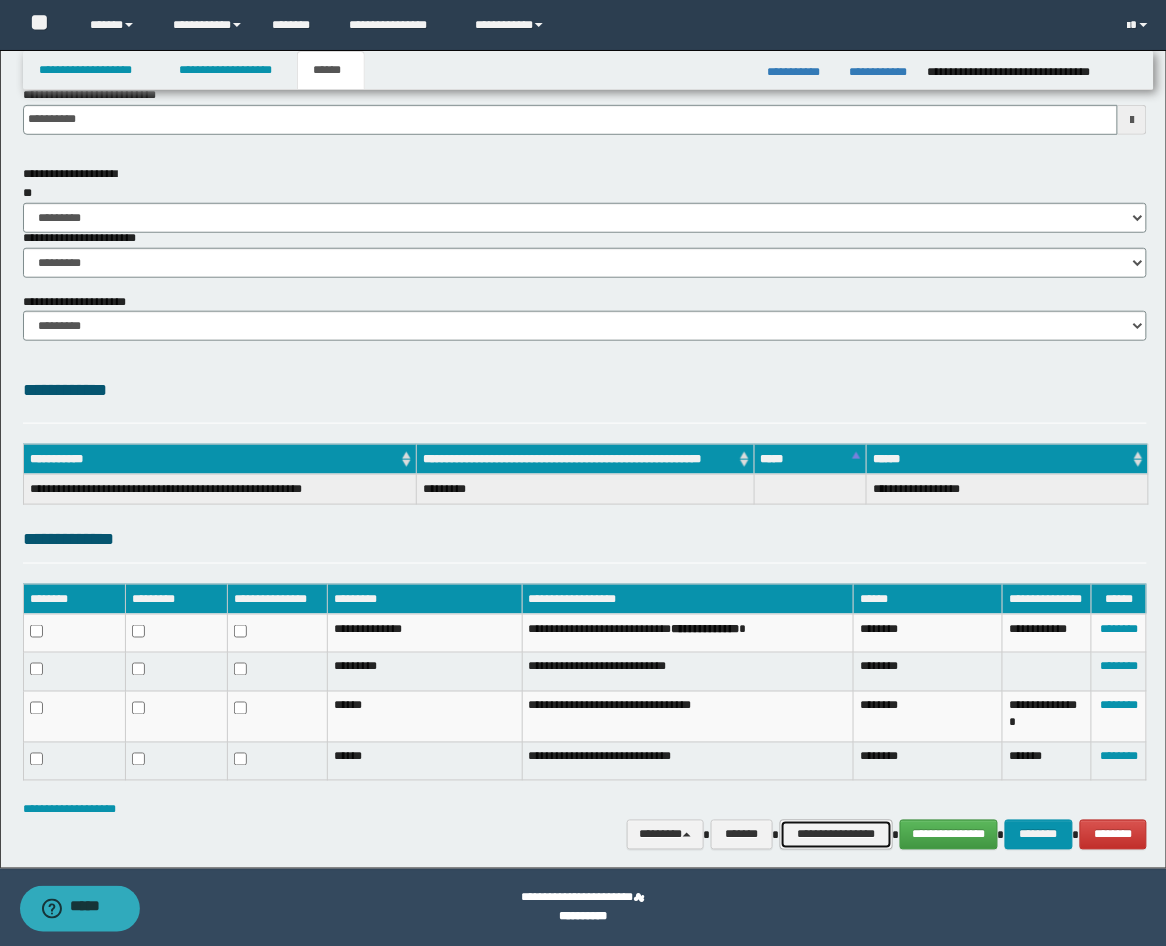 click on "**********" at bounding box center (836, 835) 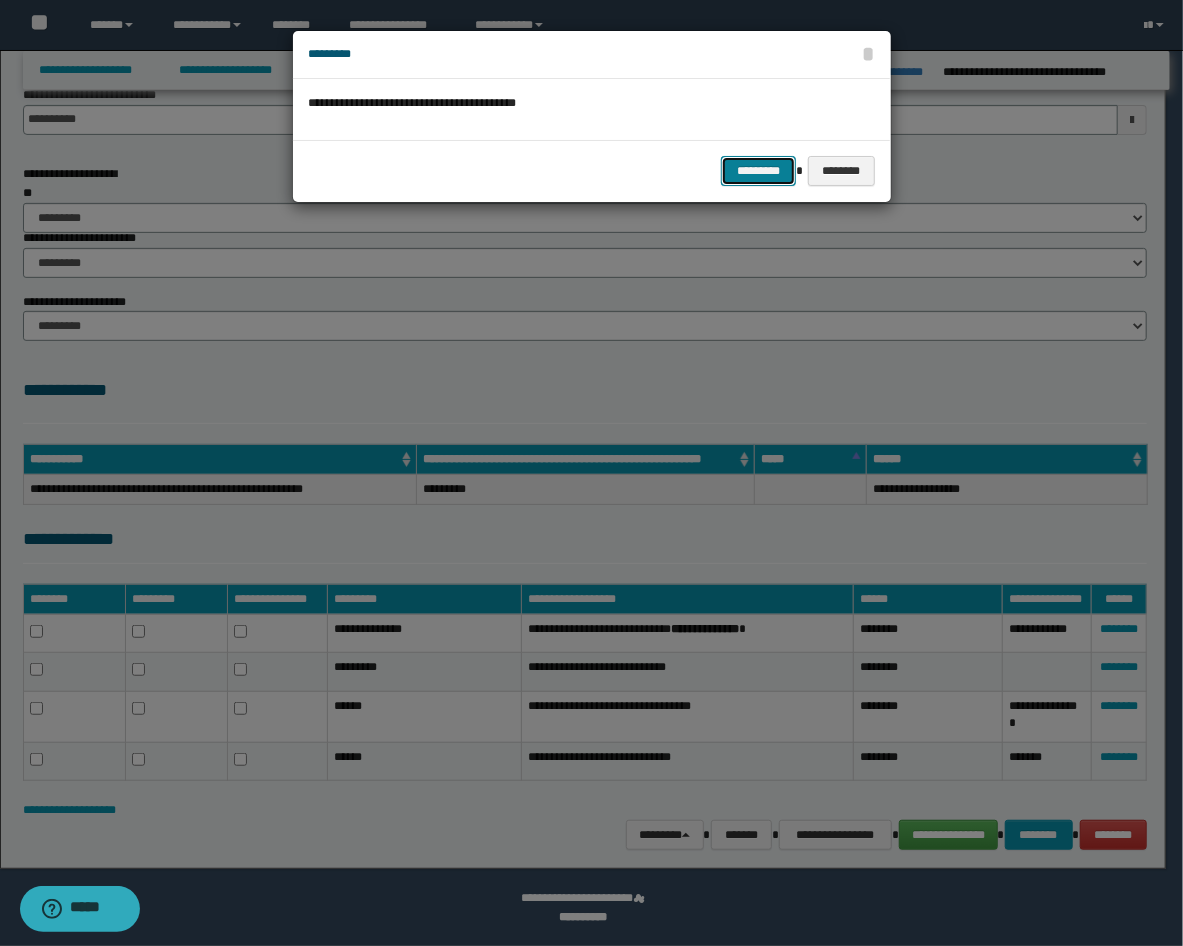 click on "*********" at bounding box center [758, 171] 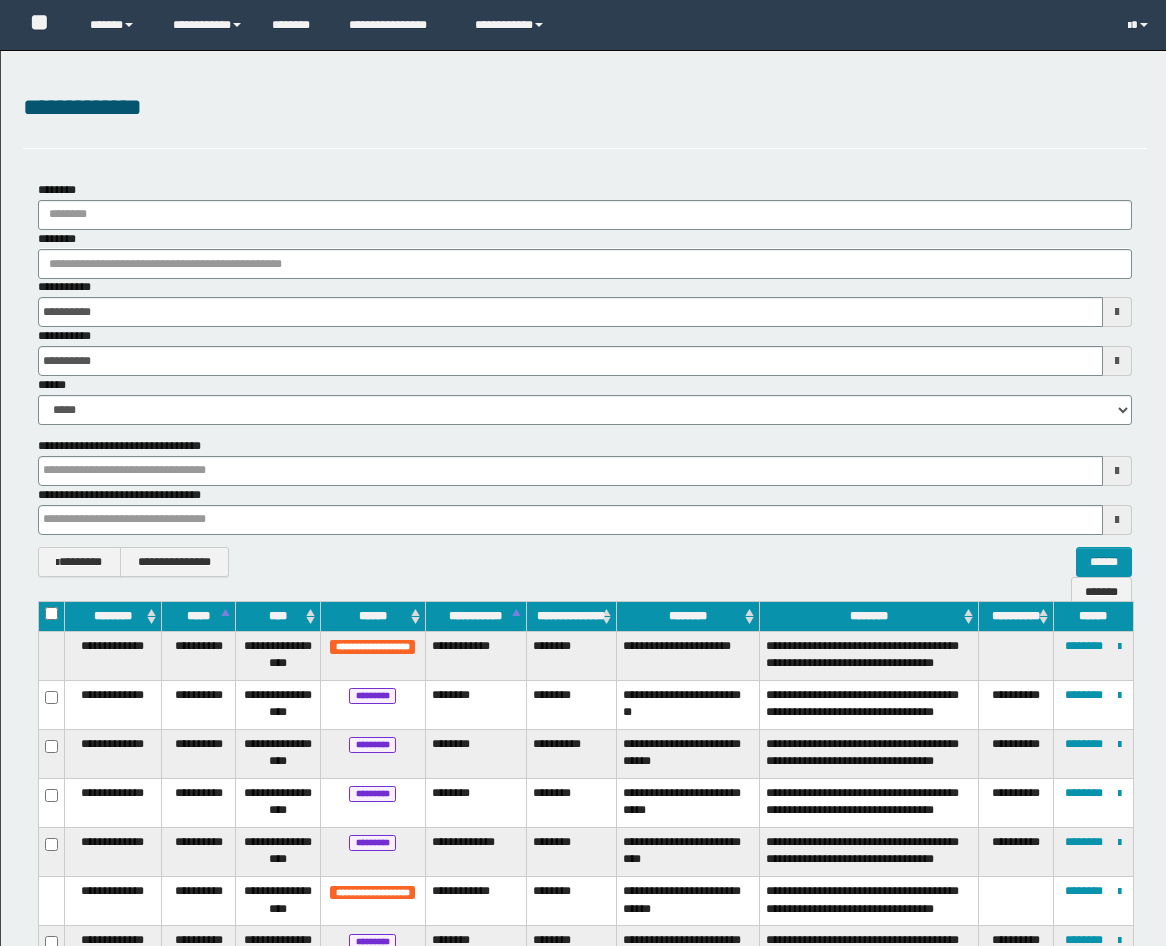 scroll, scrollTop: 258, scrollLeft: 0, axis: vertical 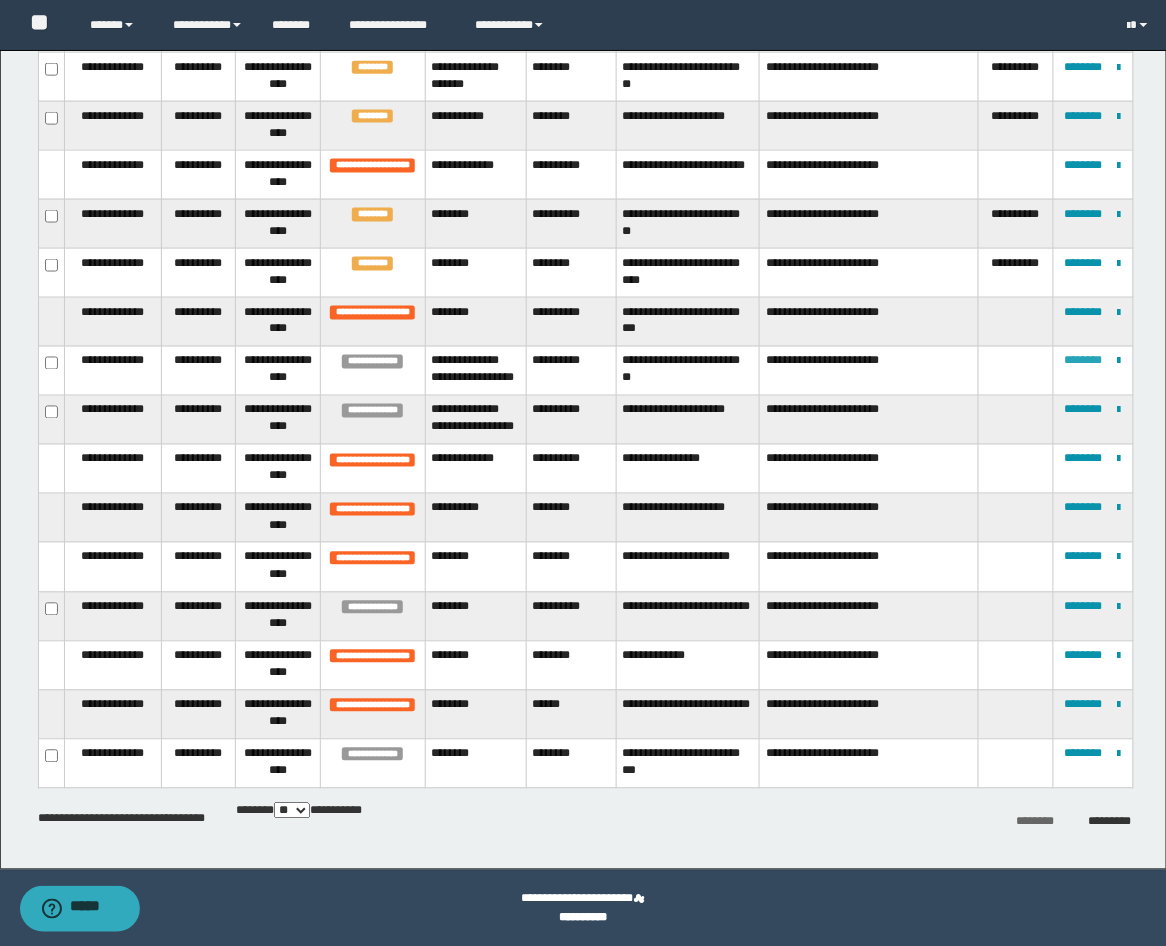 click on "********" at bounding box center (1084, 361) 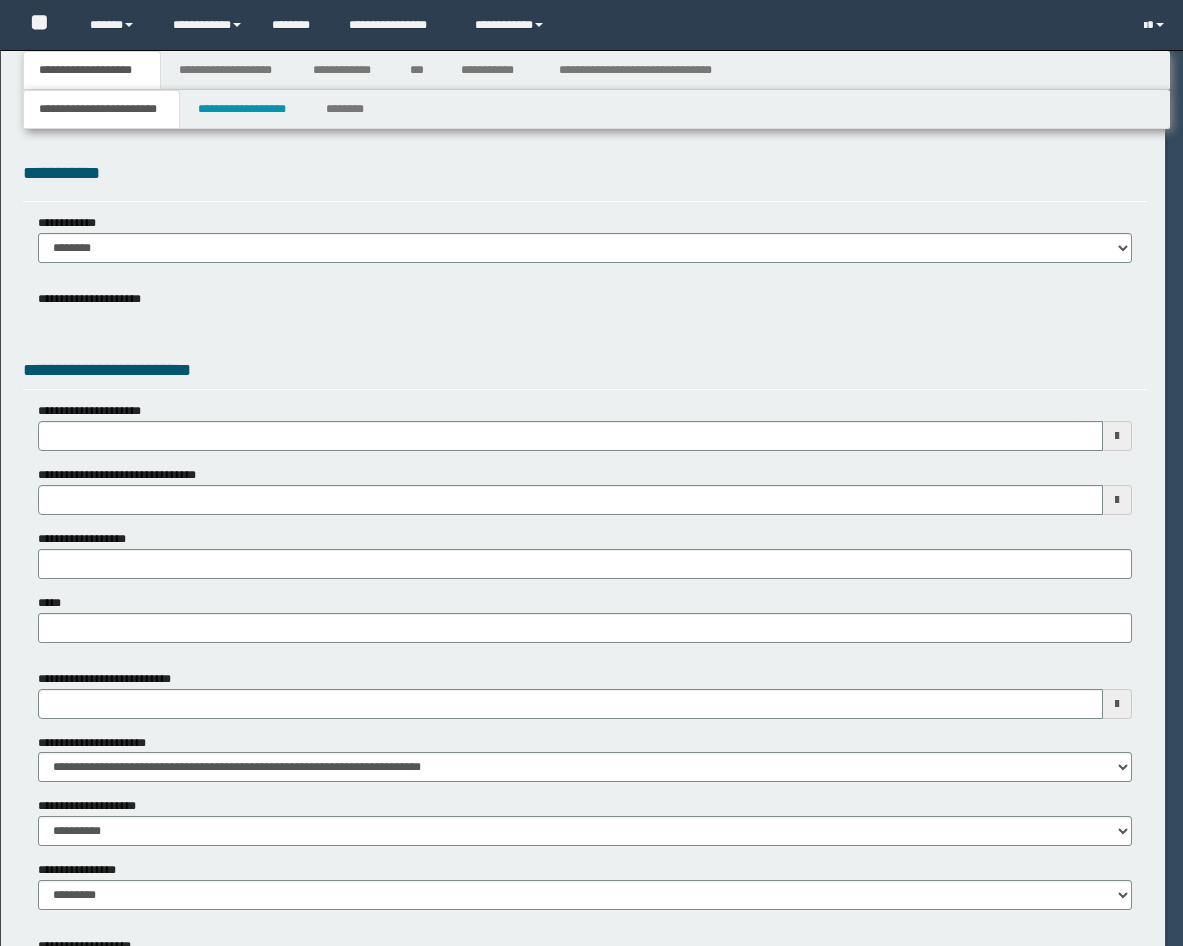 scroll, scrollTop: 0, scrollLeft: 0, axis: both 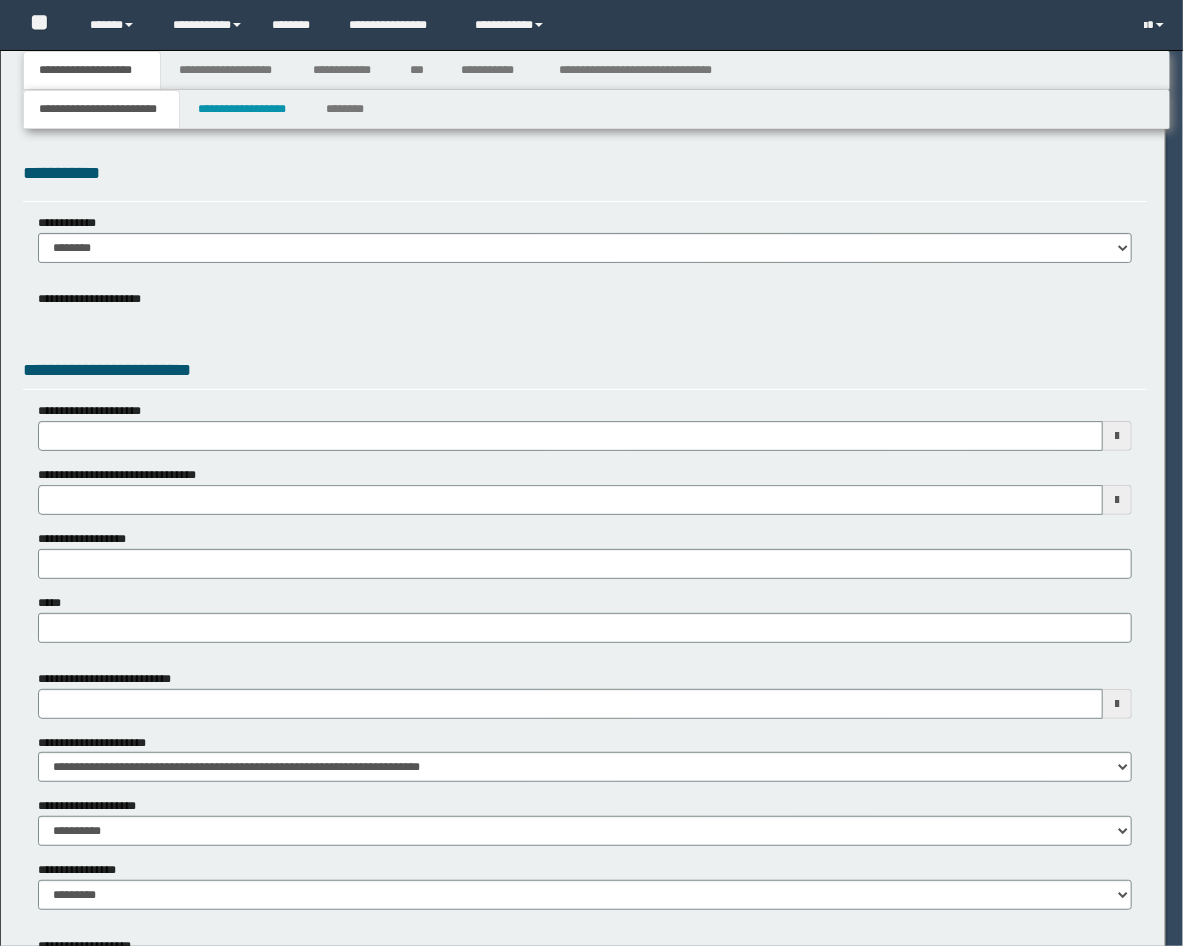 select on "*" 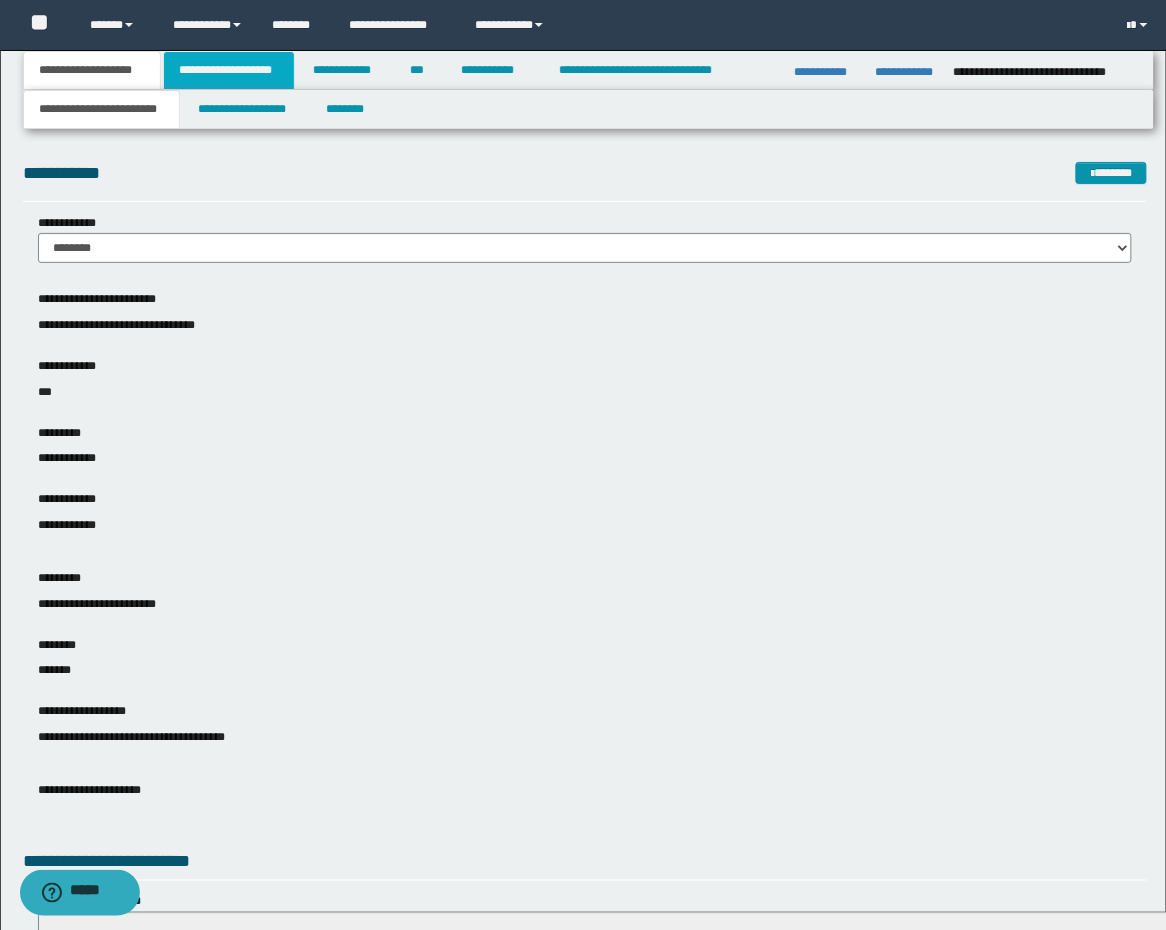 click on "**********" at bounding box center (229, 70) 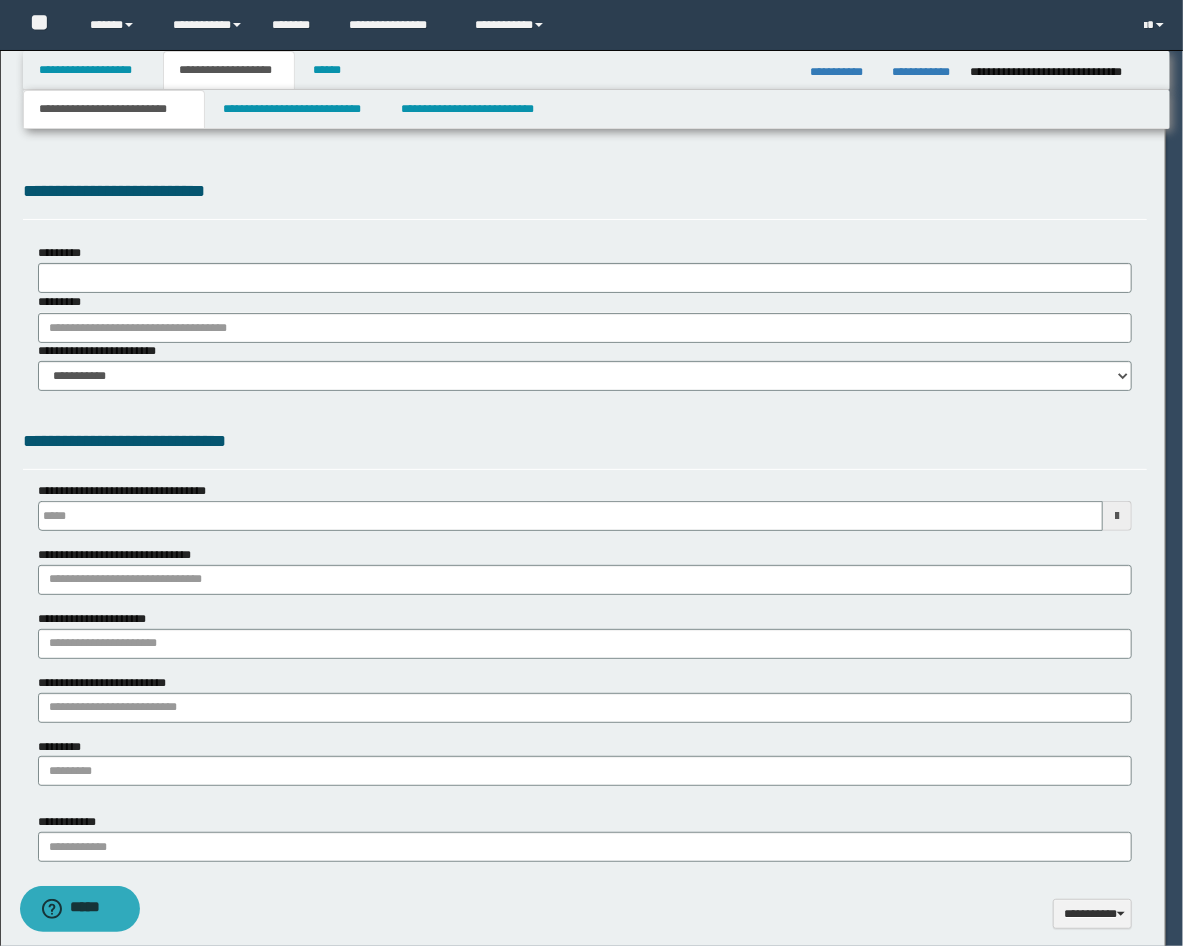scroll, scrollTop: 0, scrollLeft: 0, axis: both 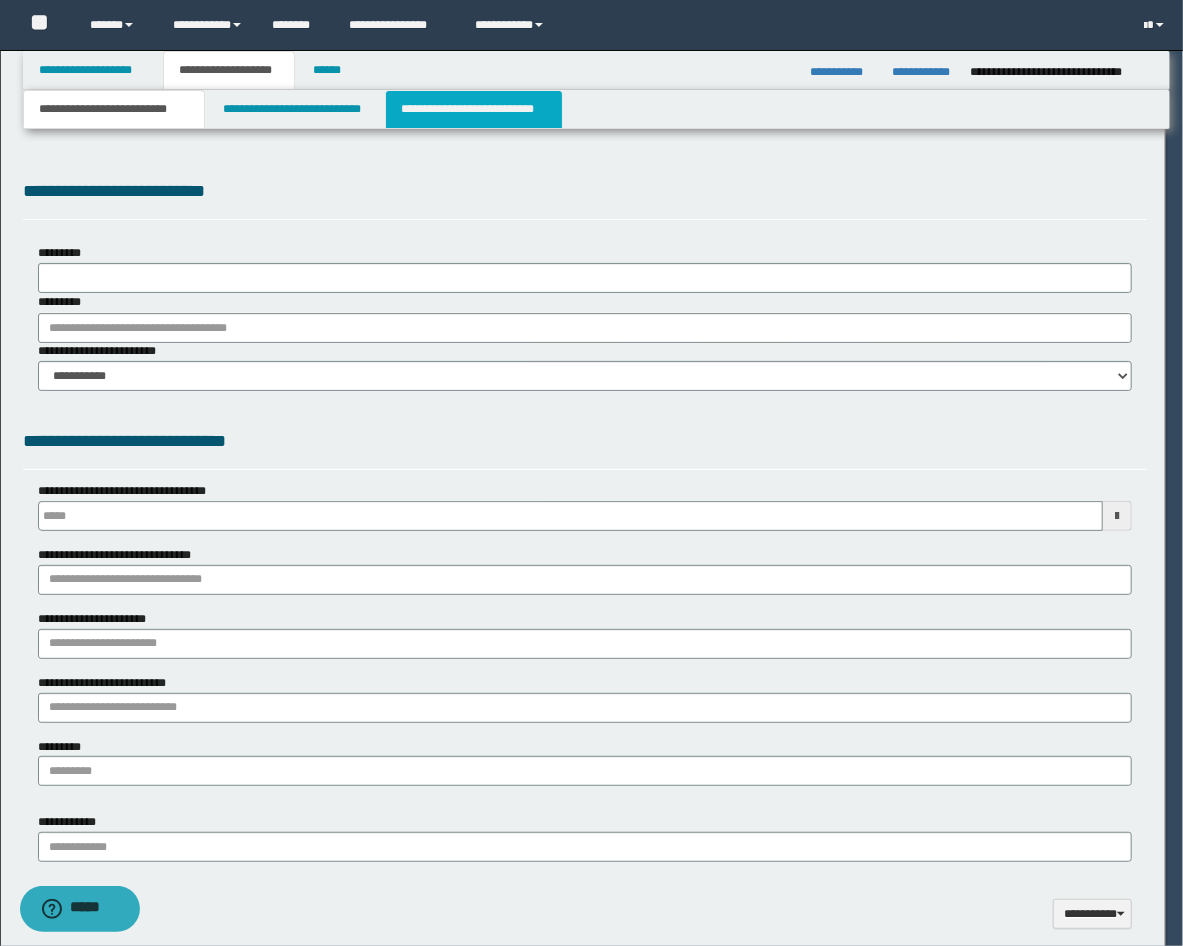type 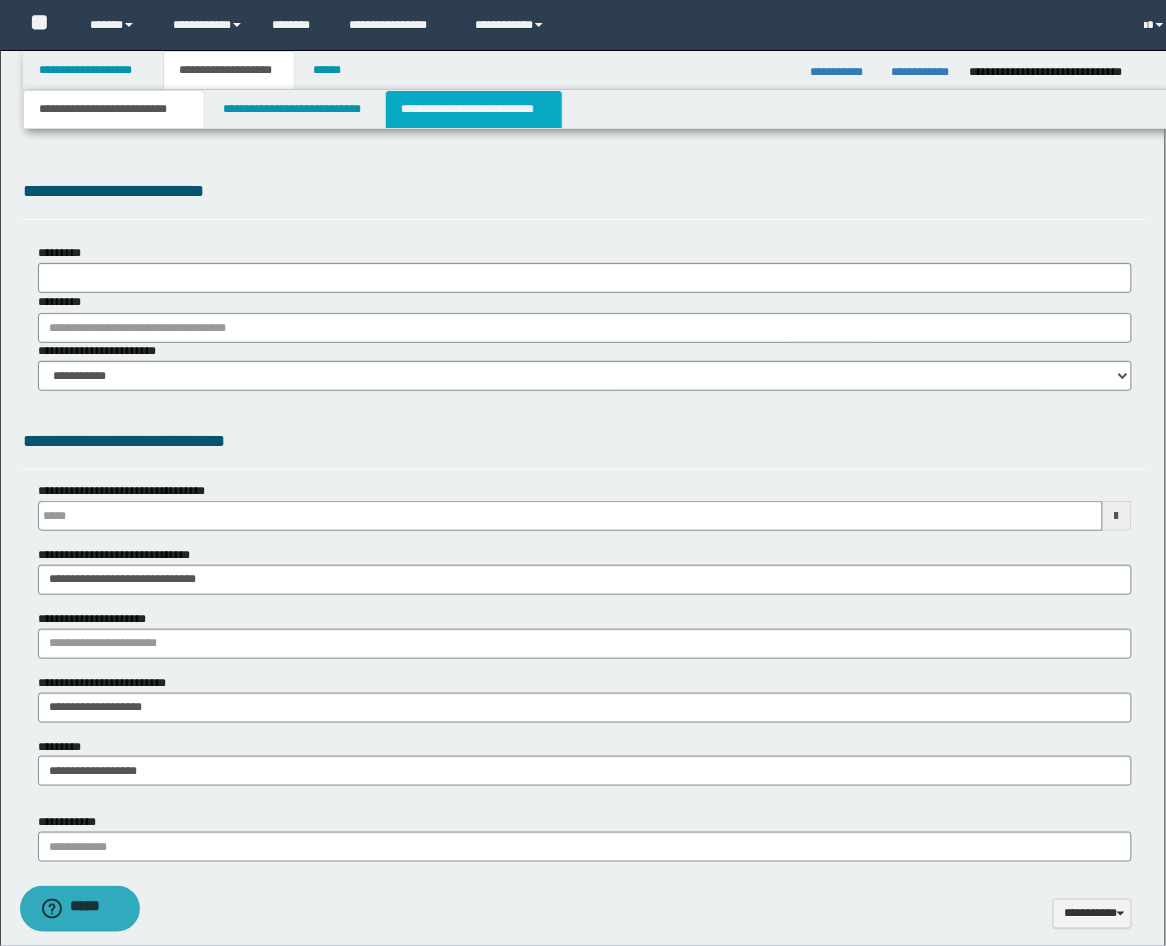 type on "**********" 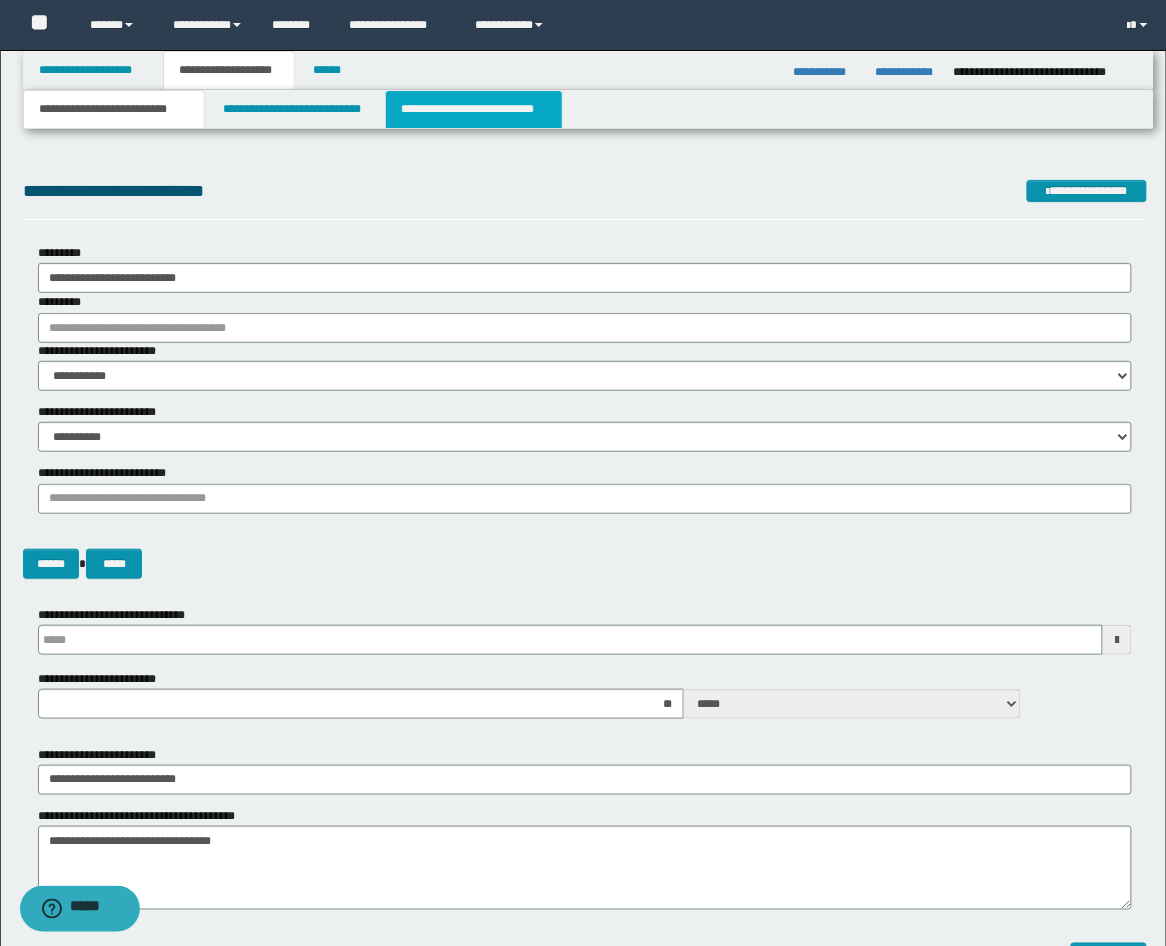 click on "**********" at bounding box center (474, 109) 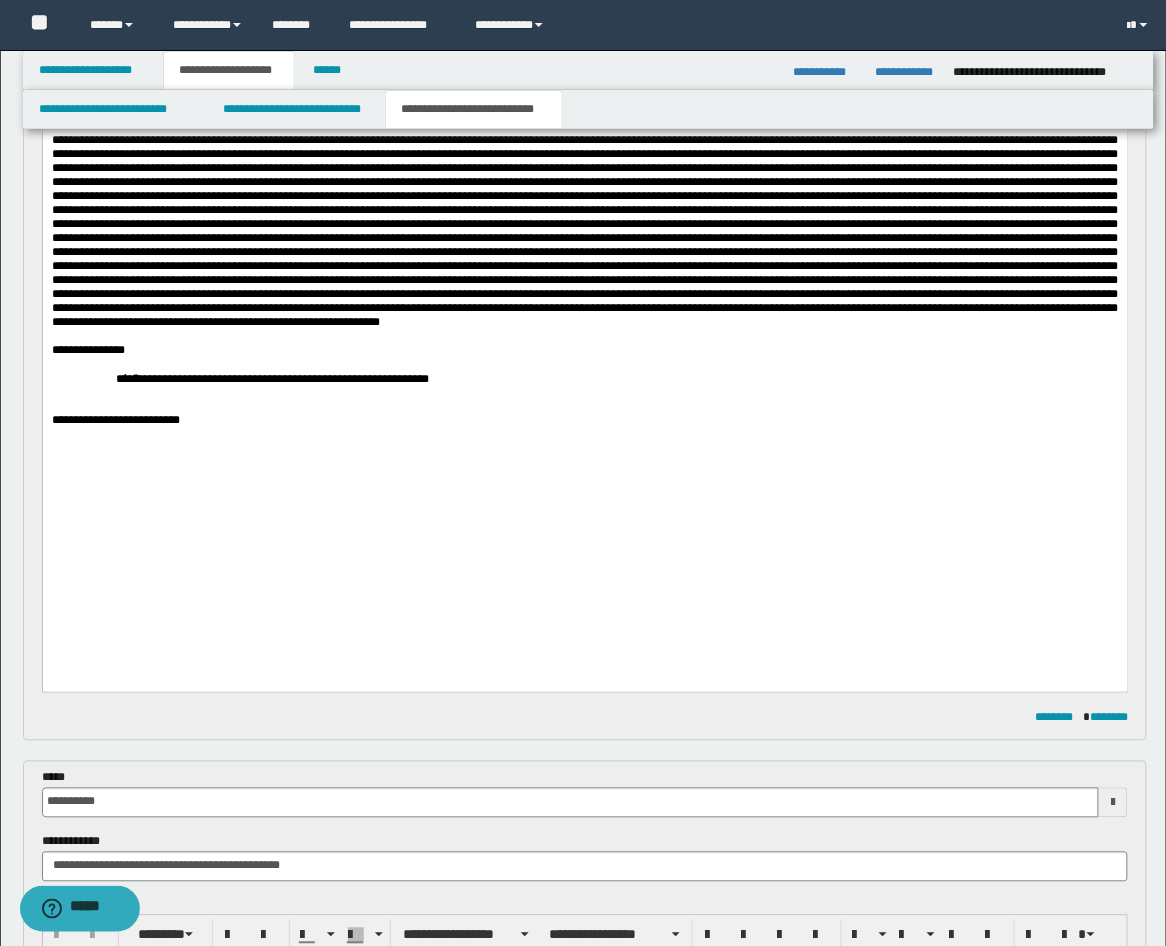 scroll, scrollTop: 370, scrollLeft: 0, axis: vertical 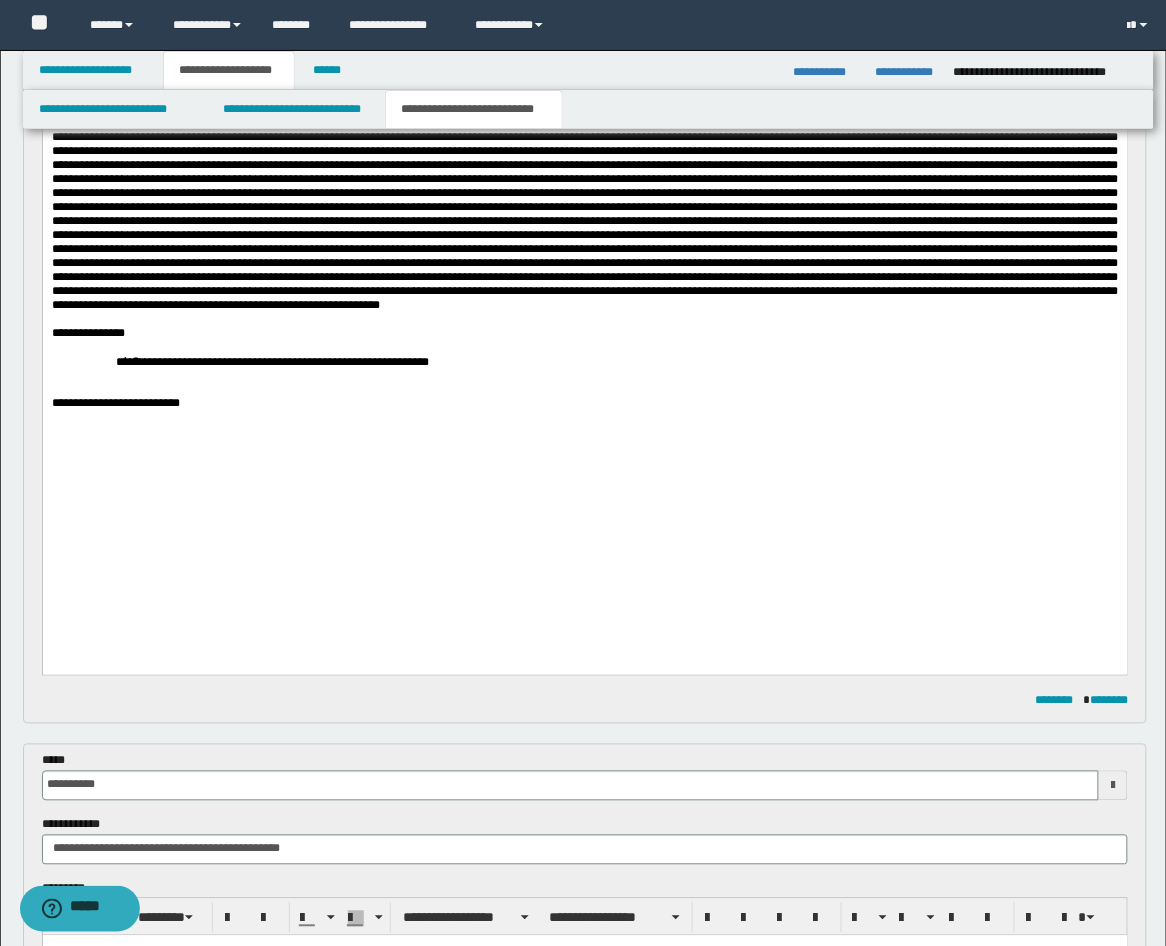click at bounding box center (584, 459) 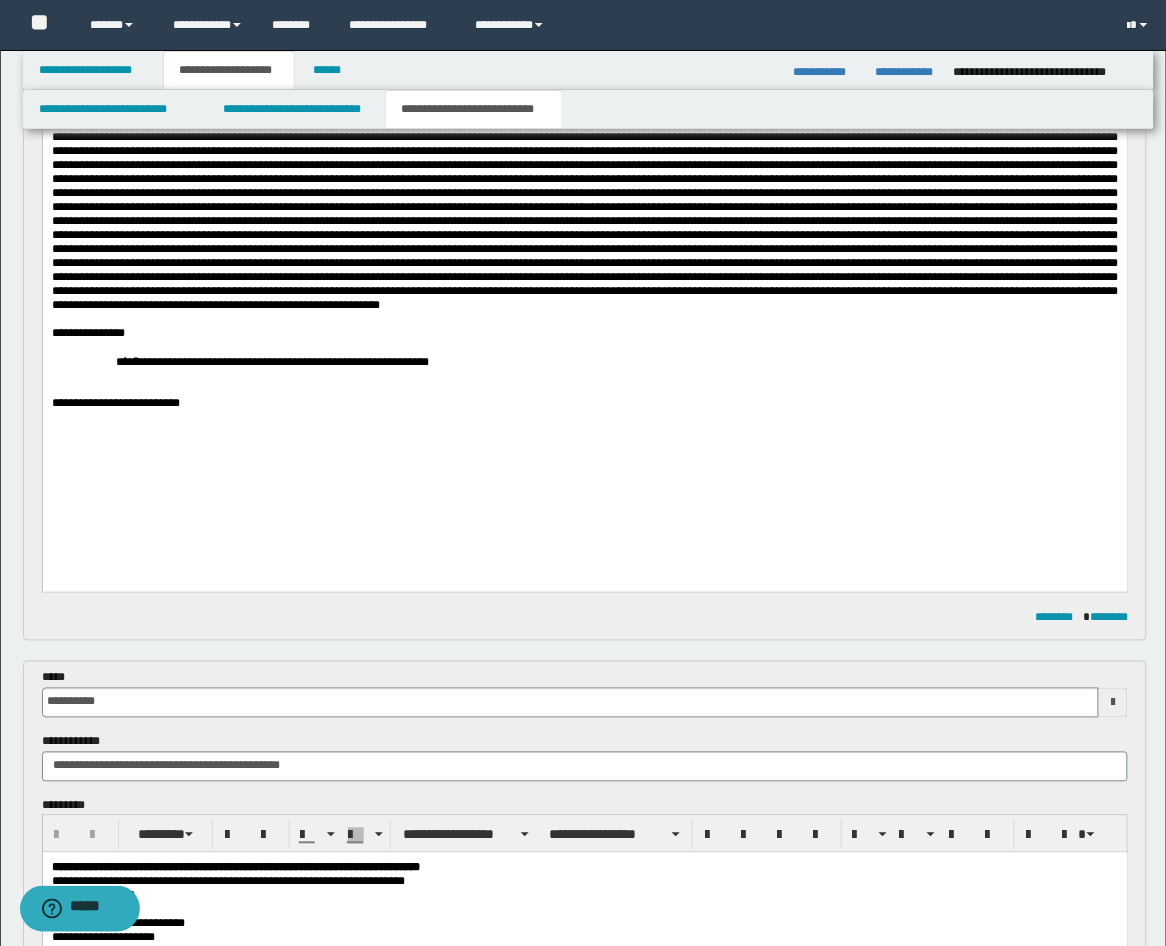 type 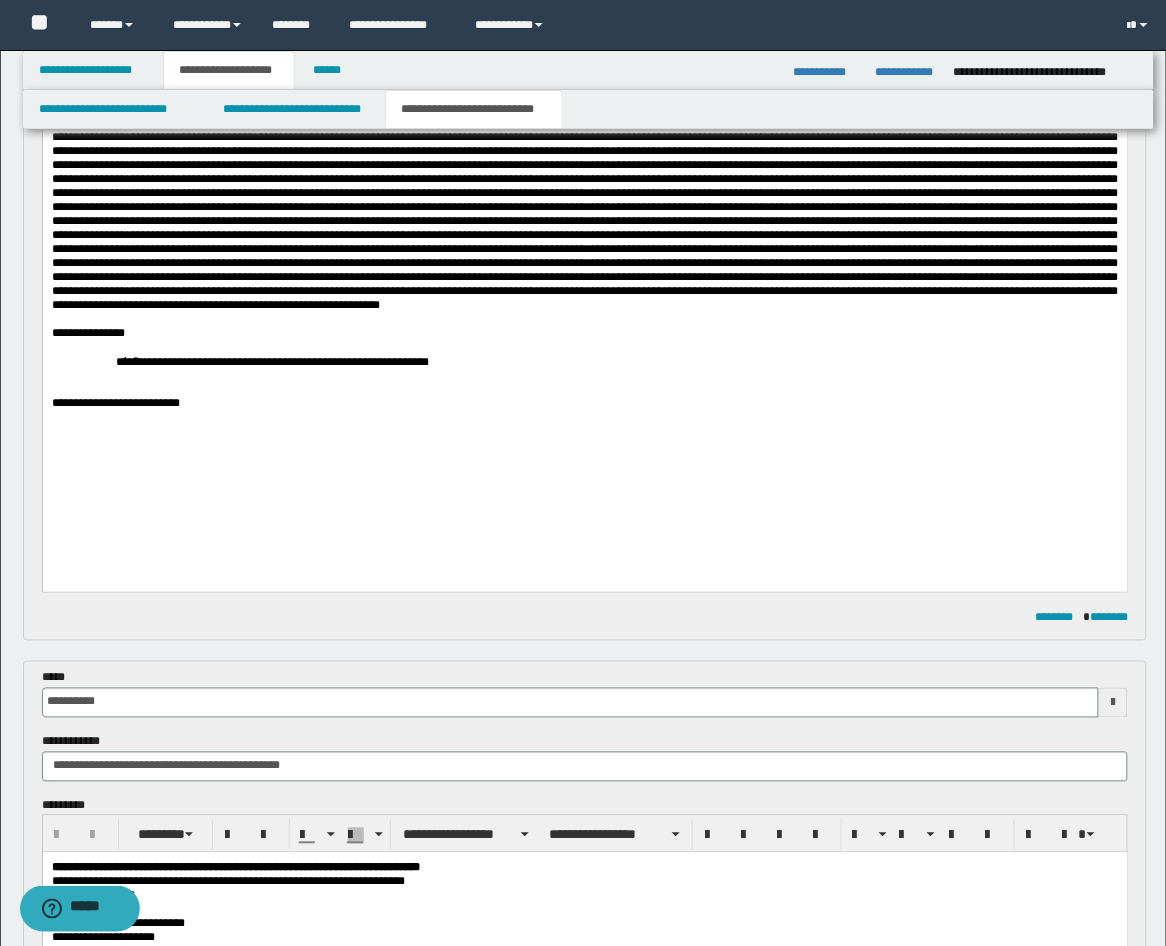 click at bounding box center (584, 389) 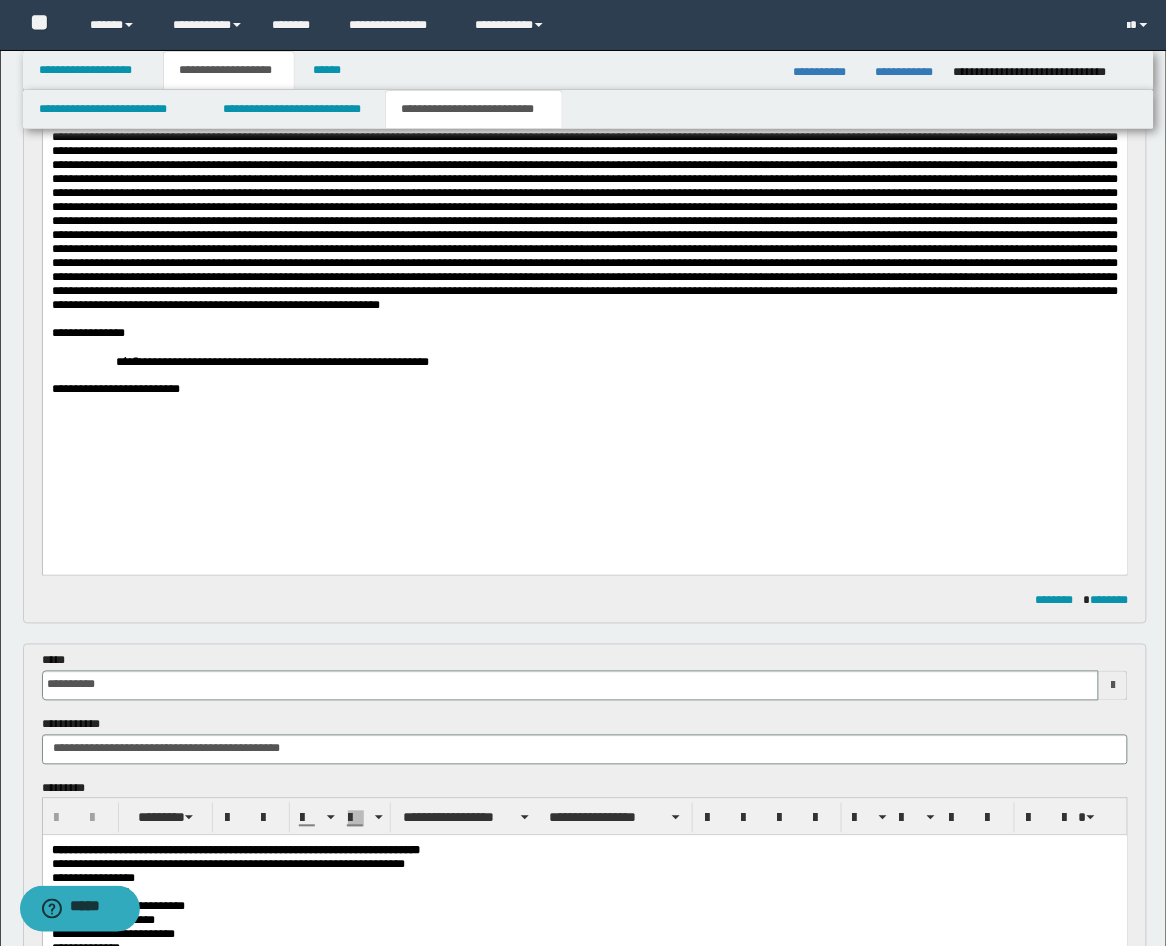 scroll, scrollTop: 741, scrollLeft: 0, axis: vertical 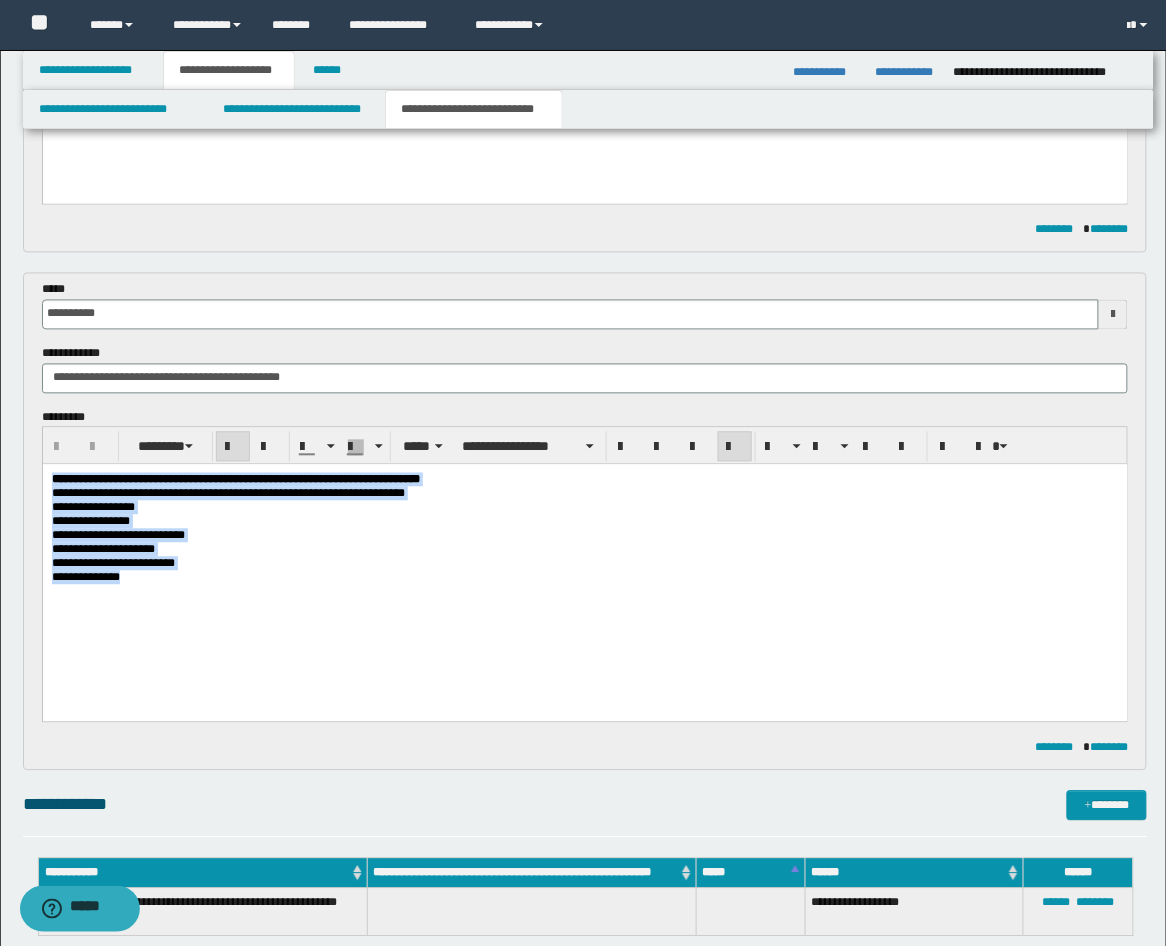drag, startPoint x: 149, startPoint y: 599, endPoint x: -10, endPoint y: 444, distance: 222.04955 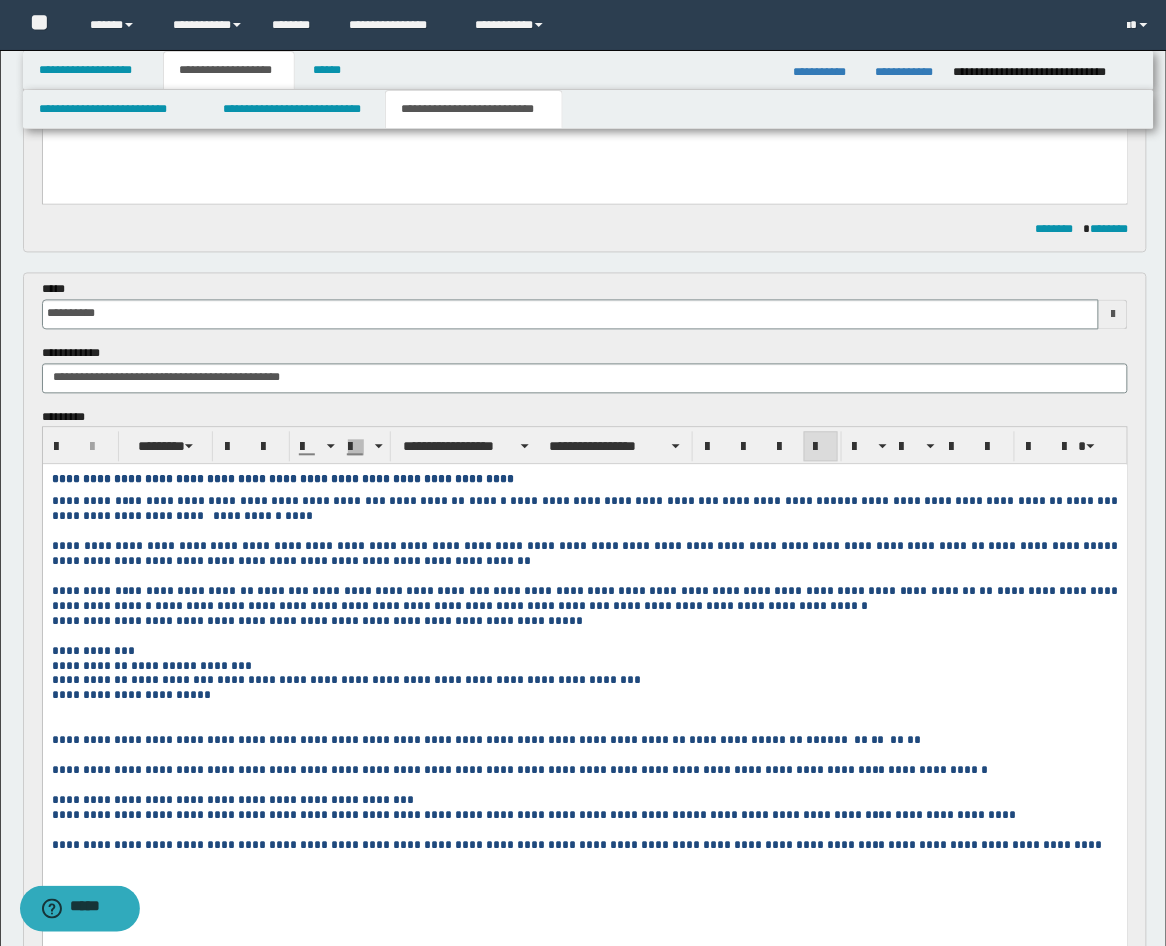 scroll, scrollTop: 1111, scrollLeft: 0, axis: vertical 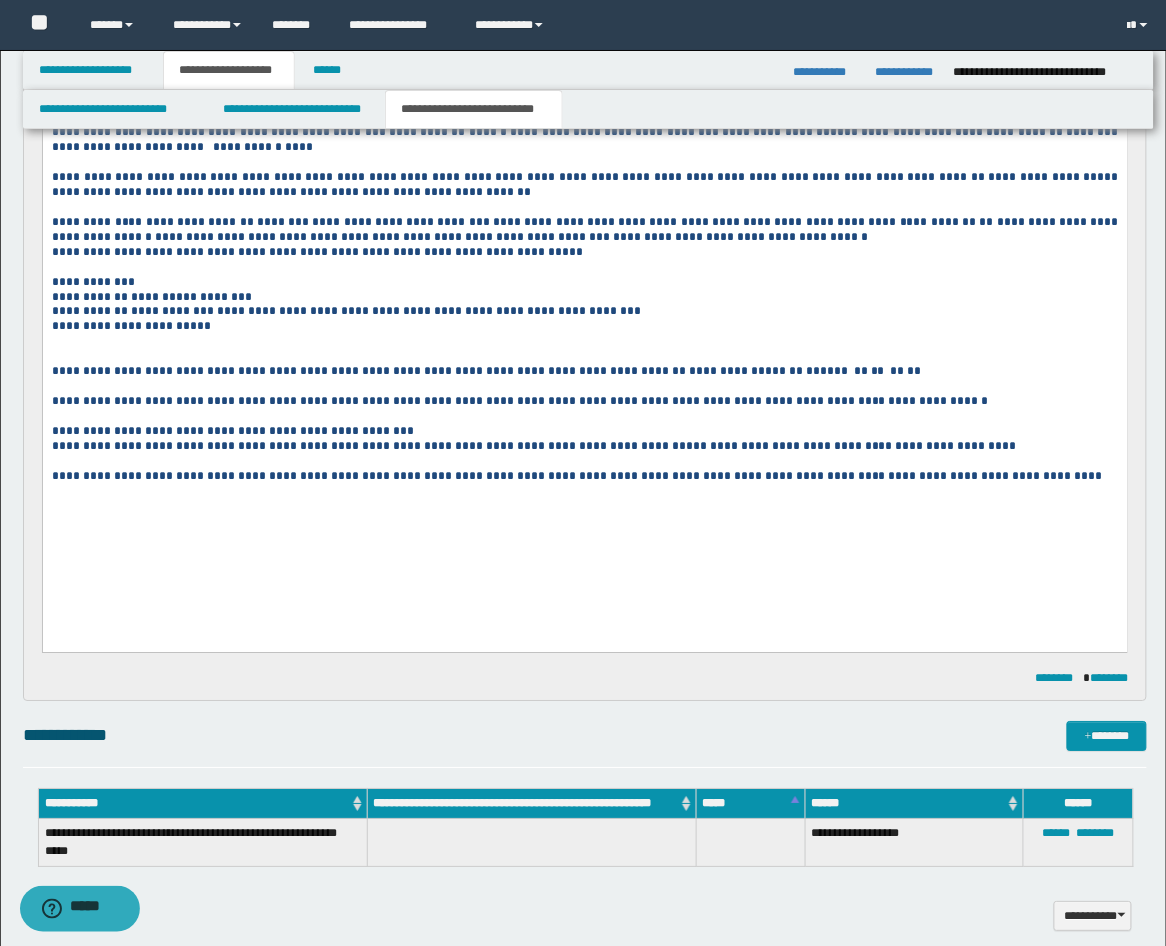 click at bounding box center (584, 356) 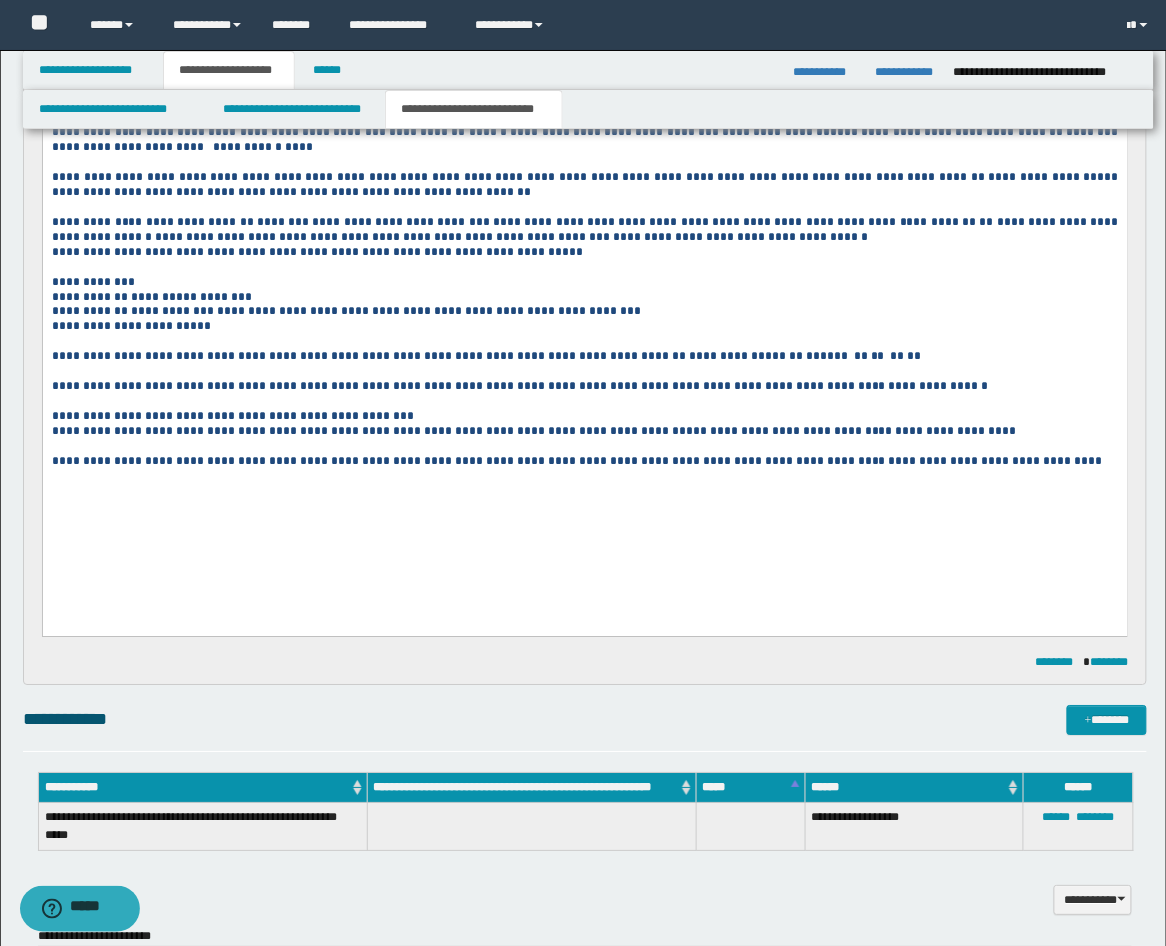 click on "**" at bounding box center [877, 356] 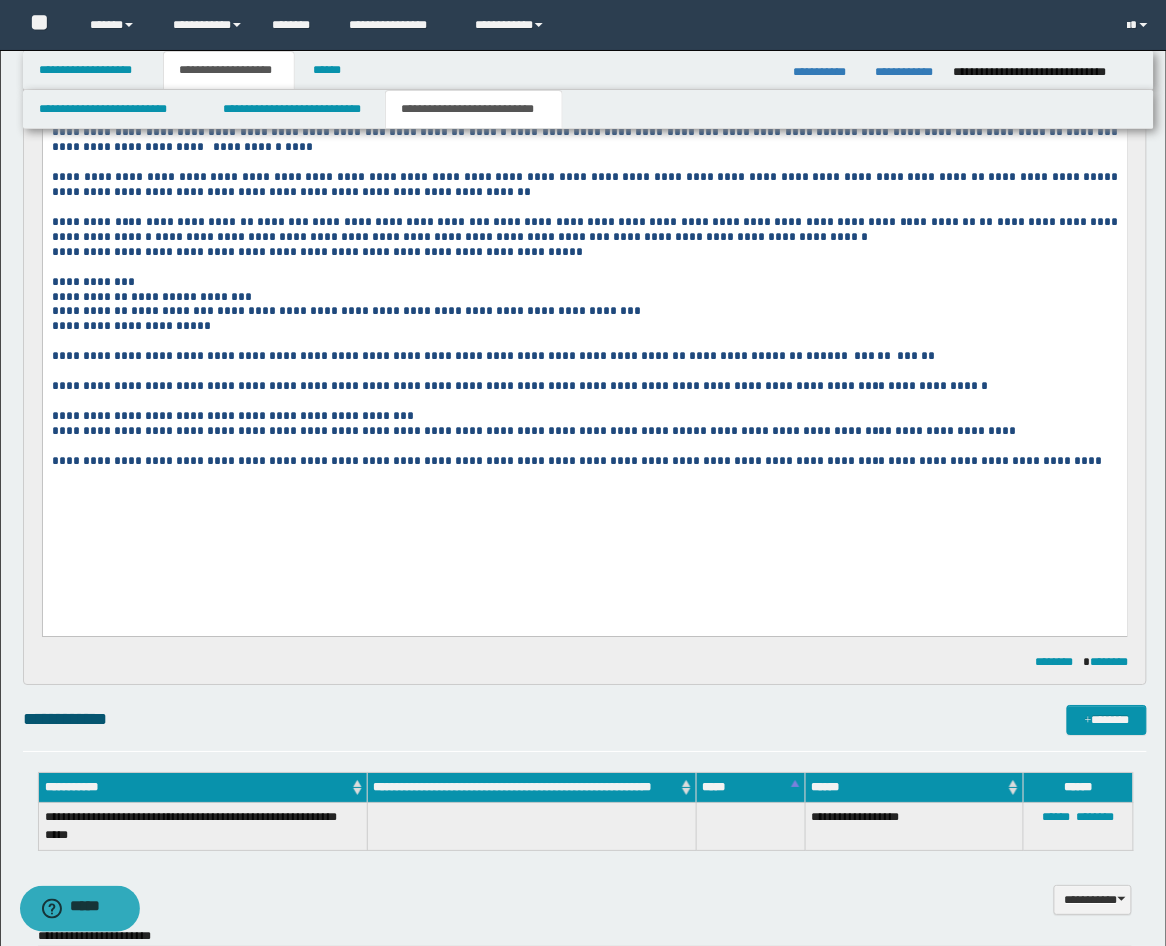 scroll, scrollTop: 741, scrollLeft: 0, axis: vertical 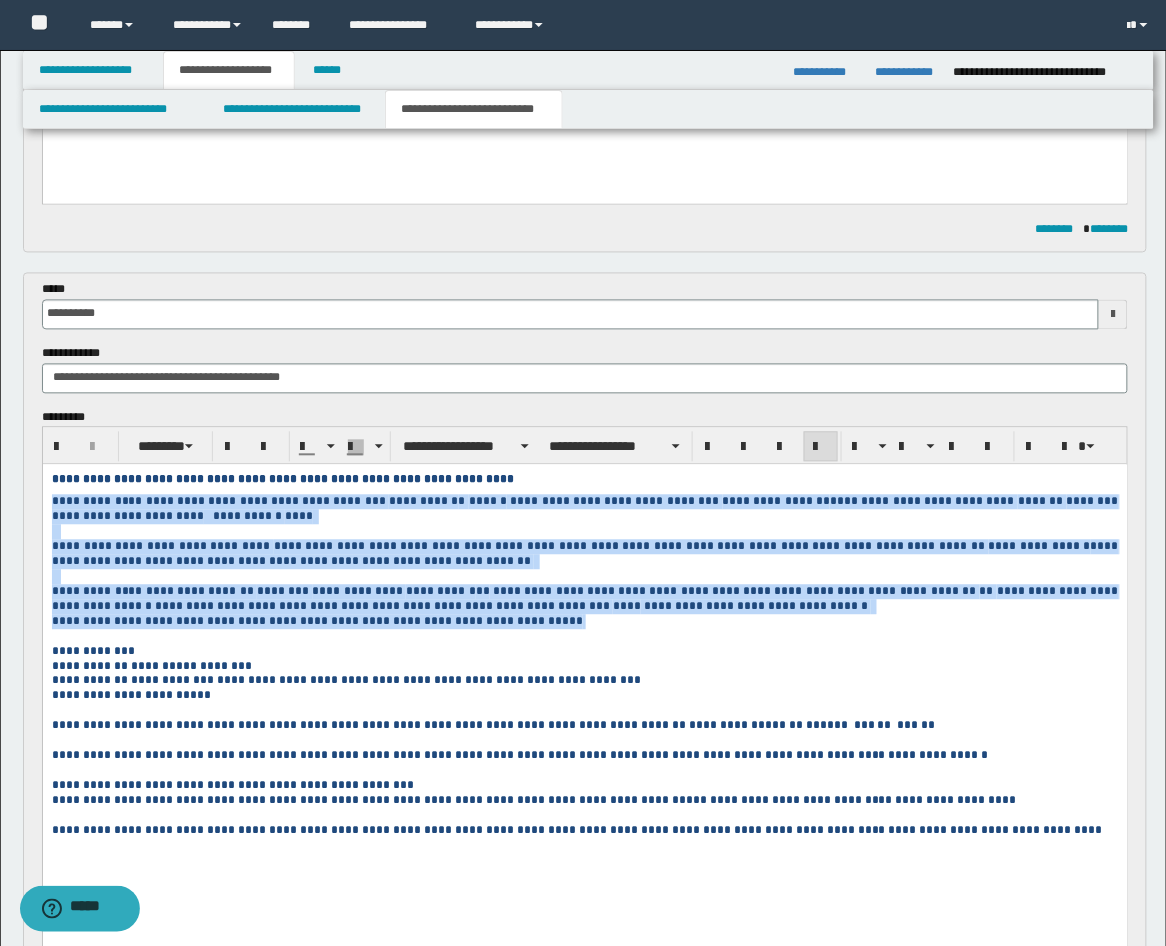 drag, startPoint x: 495, startPoint y: 645, endPoint x: 53, endPoint y: 976, distance: 552.20013 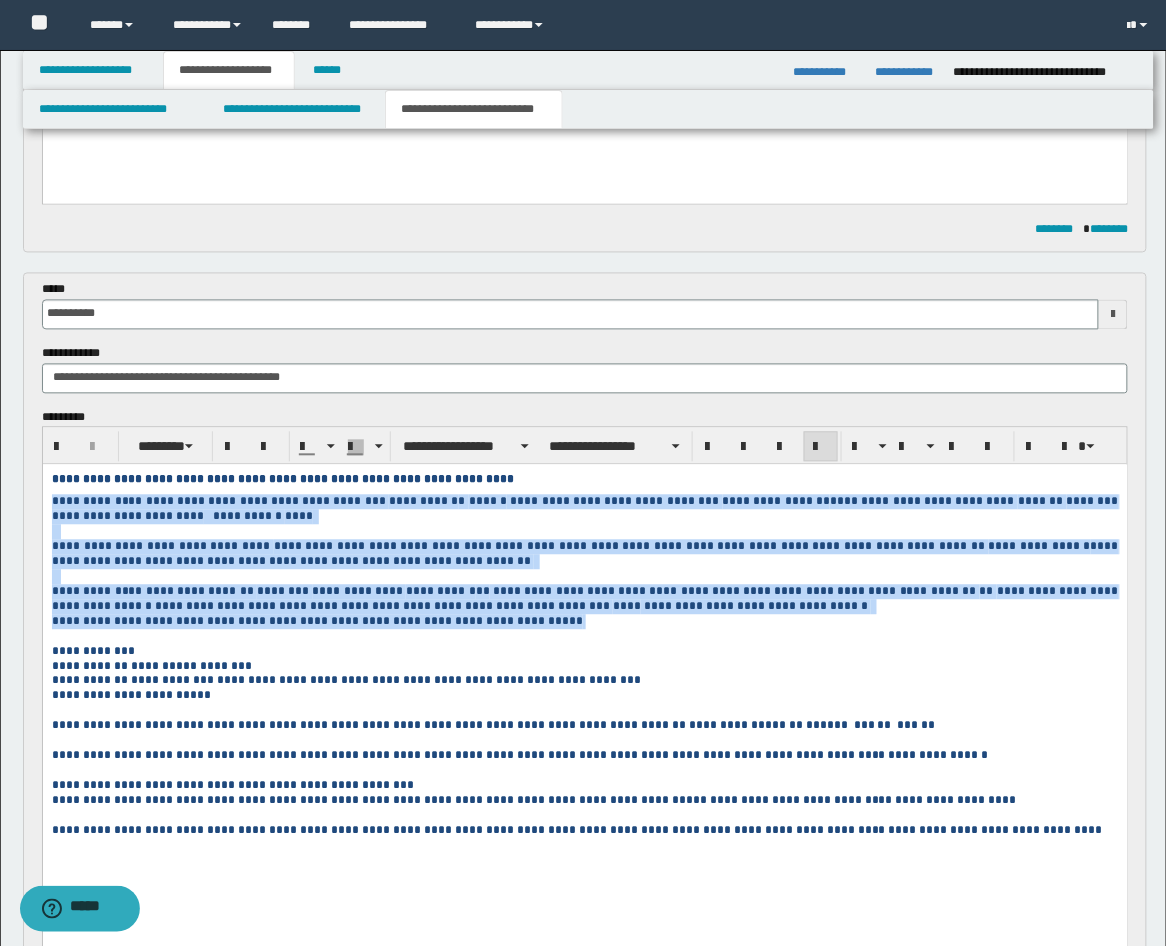 click on "**********" at bounding box center [584, 688] 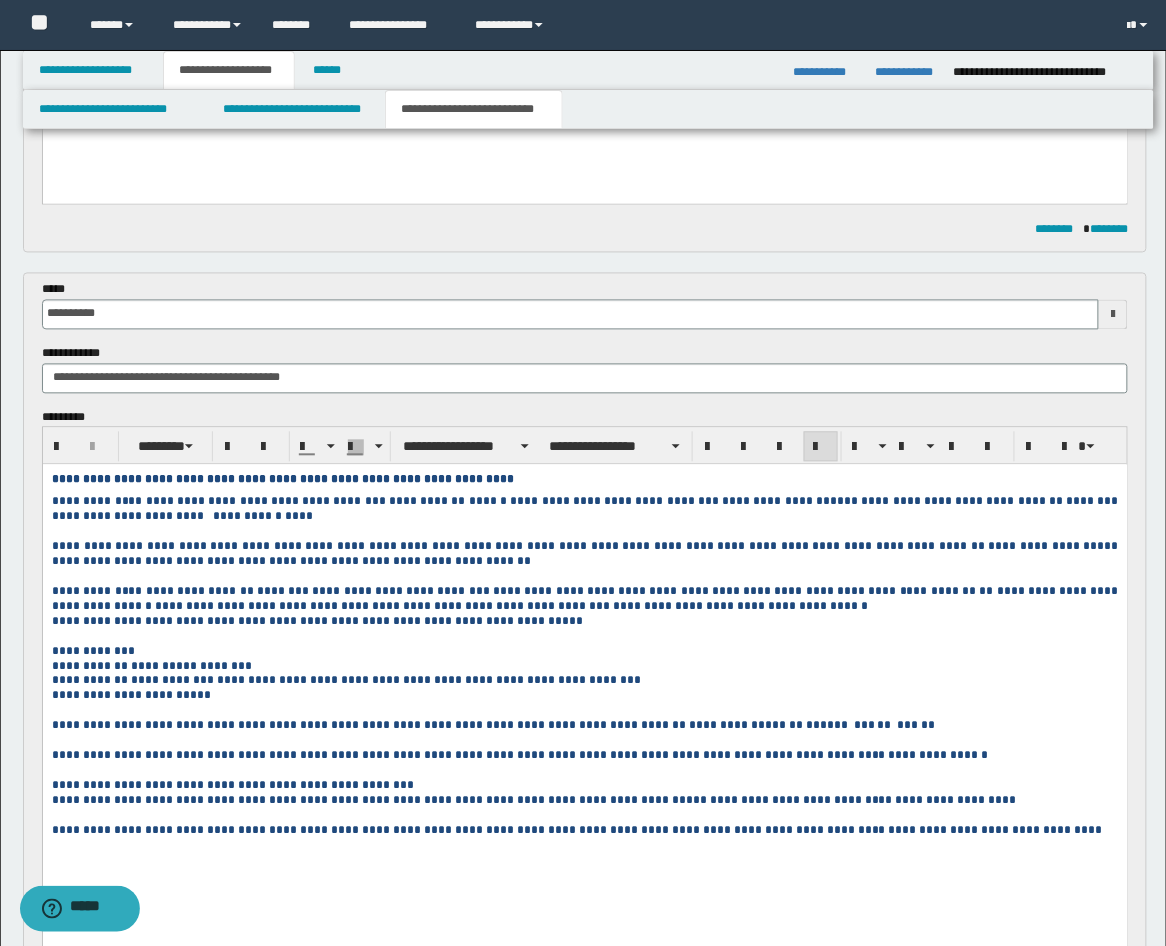 click on "**********" at bounding box center (584, 696) 